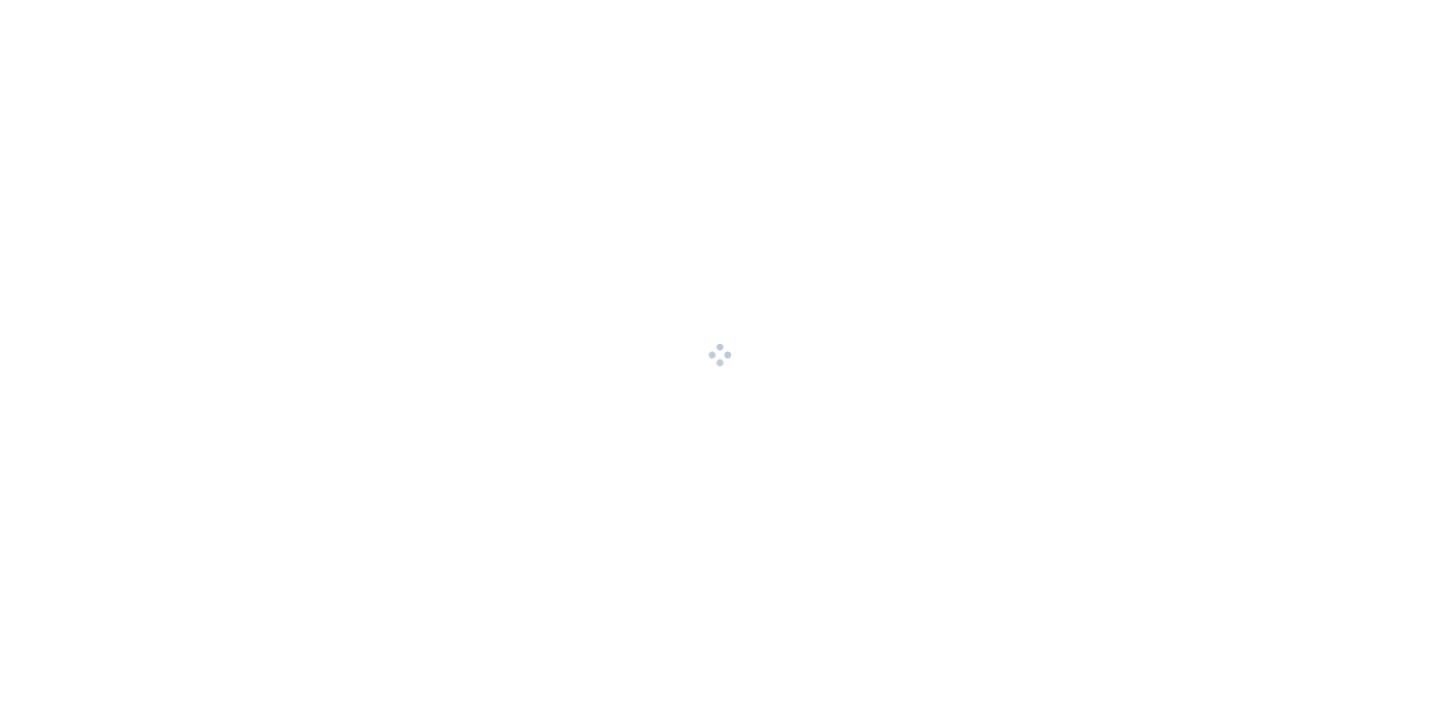 scroll, scrollTop: 0, scrollLeft: 0, axis: both 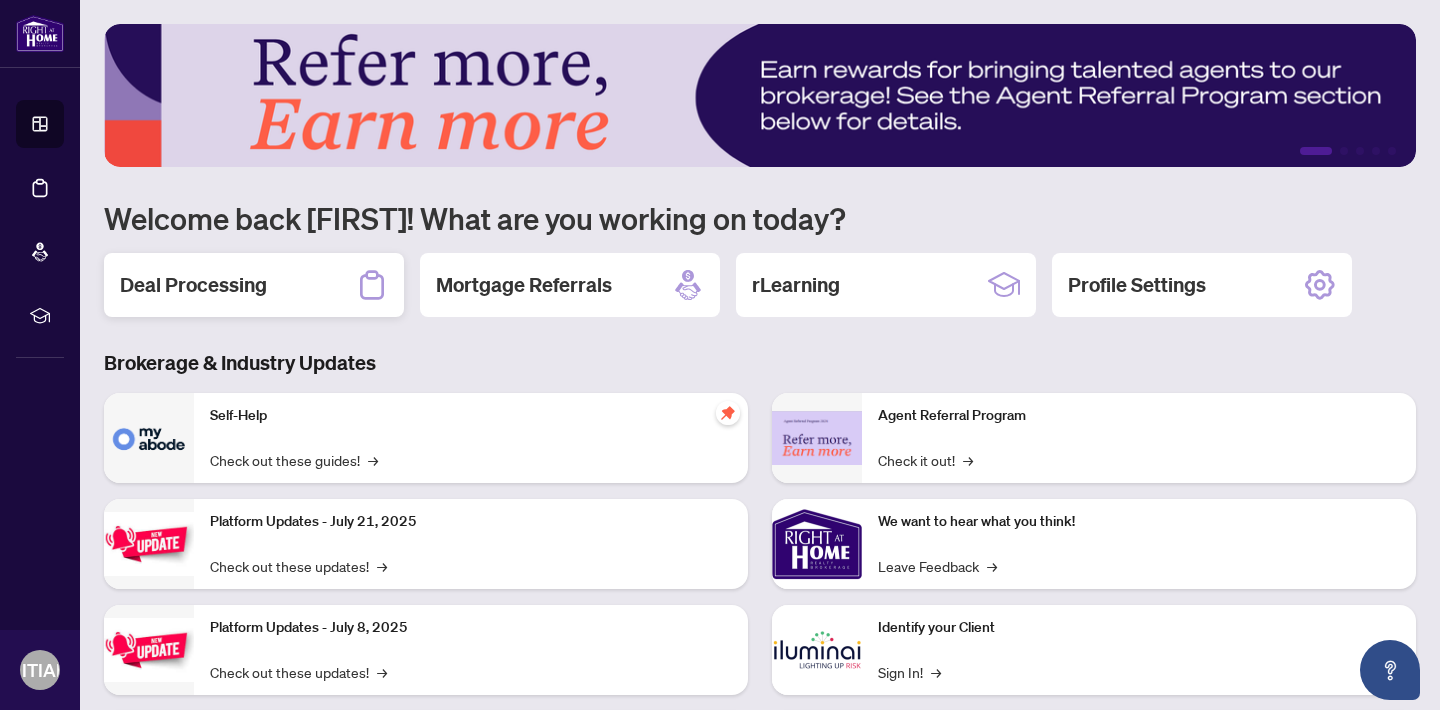 click on "Deal Processing" at bounding box center (254, 285) 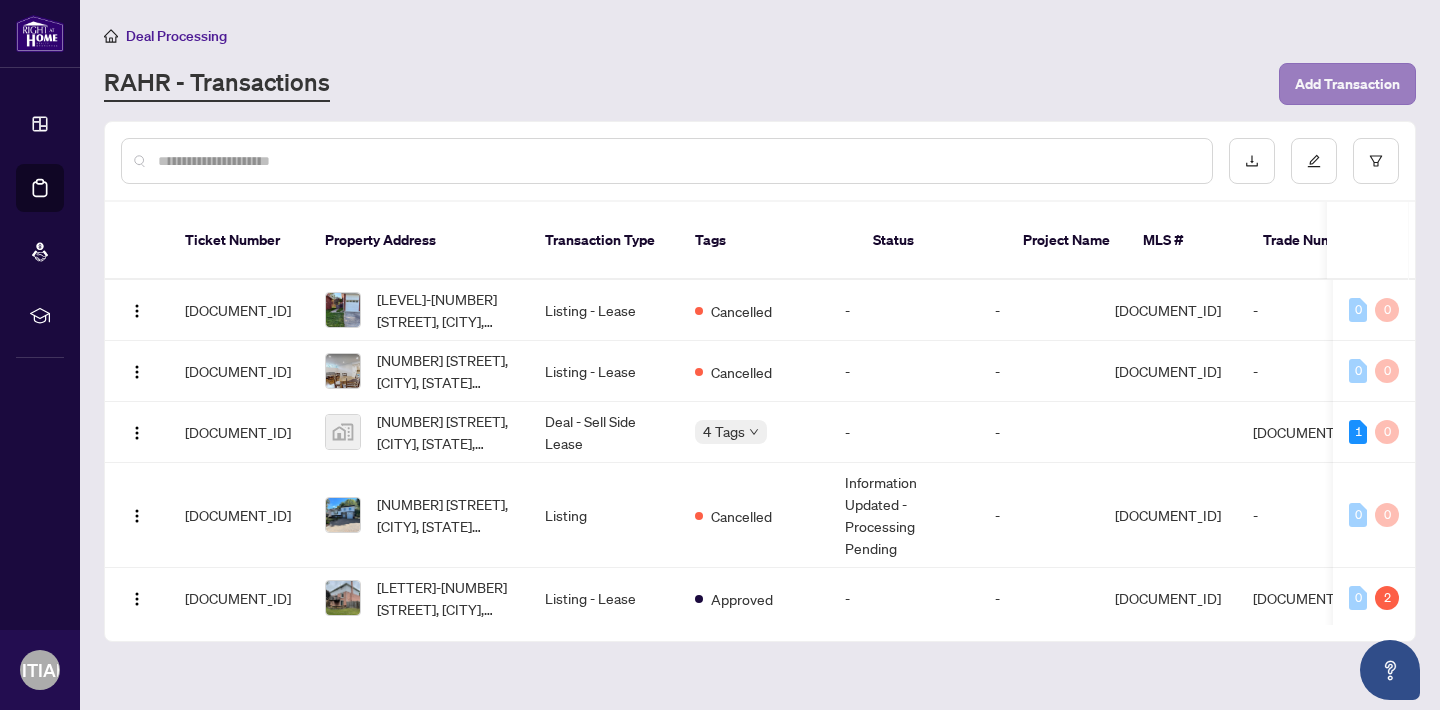 click on "Add Transaction" at bounding box center (1347, 84) 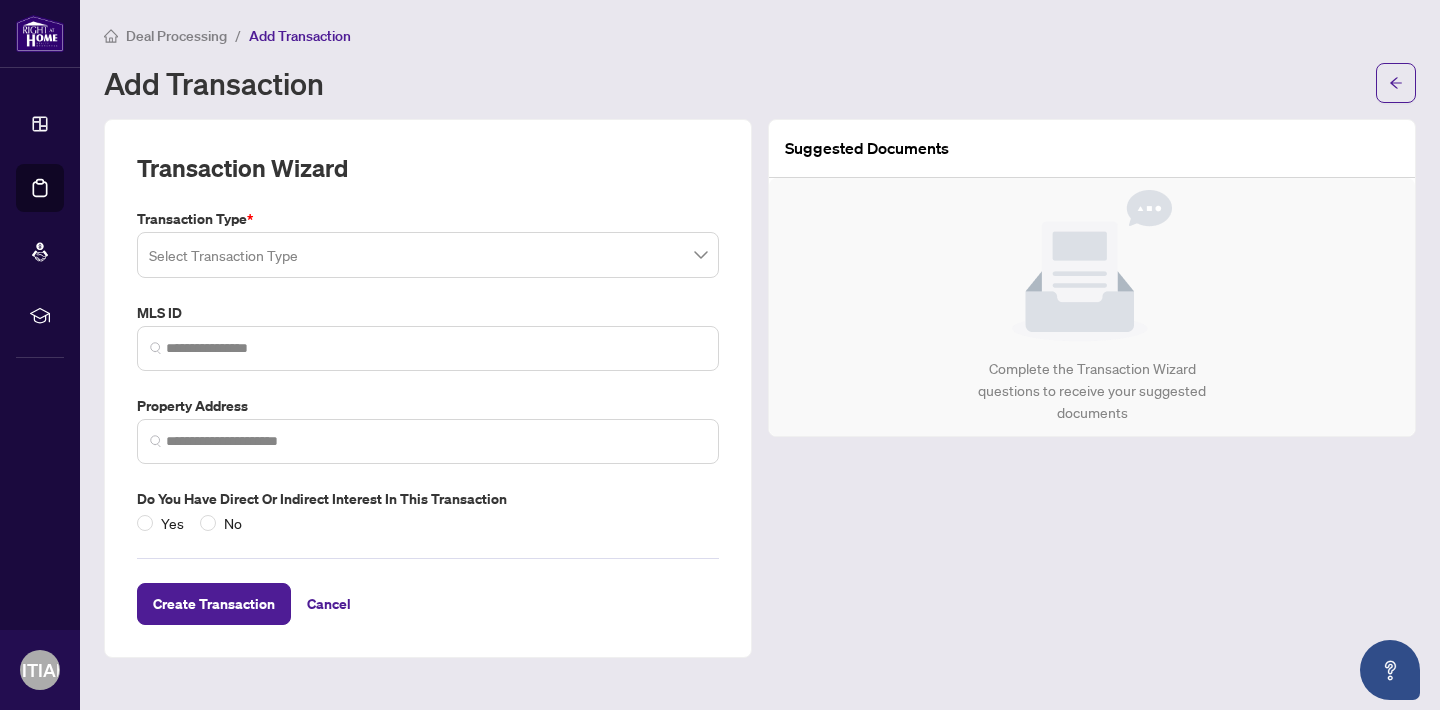click at bounding box center [428, 255] 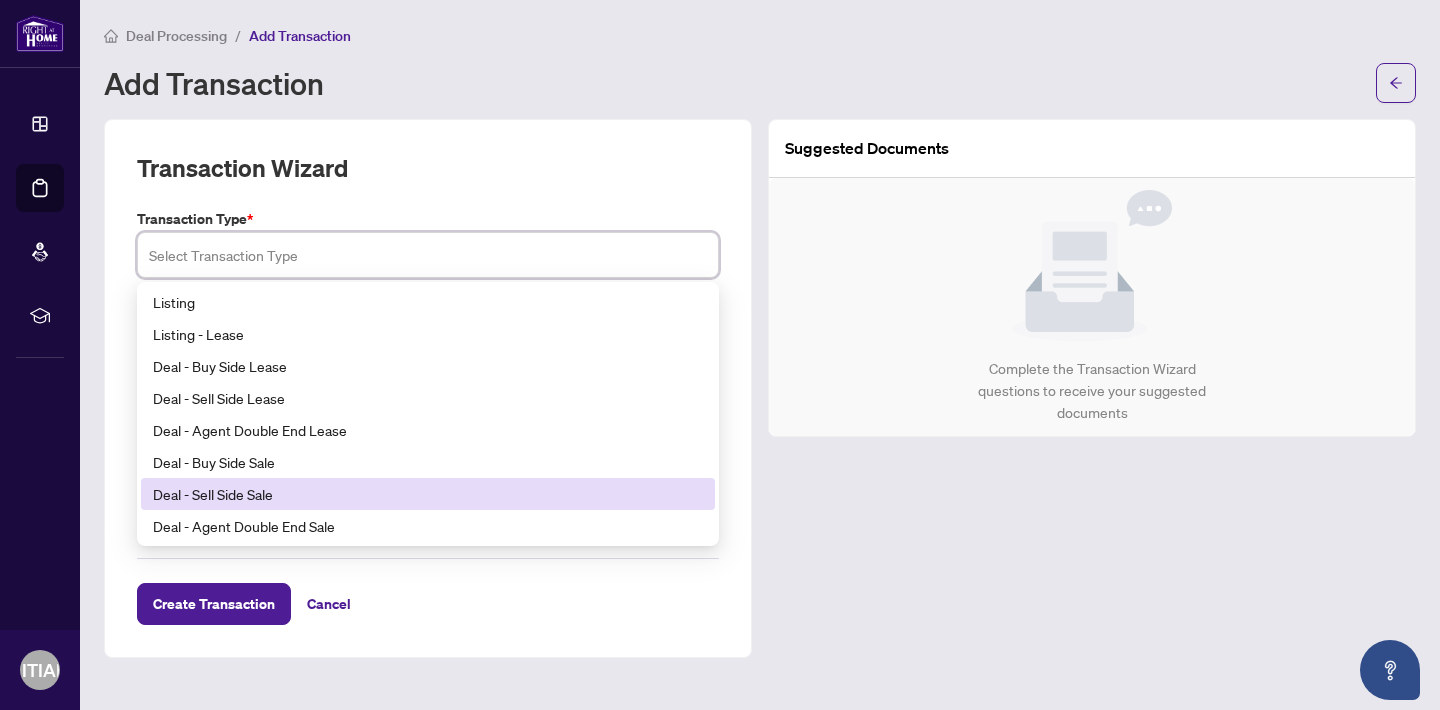 click on "Deal - Sell Side Sale" at bounding box center [428, 494] 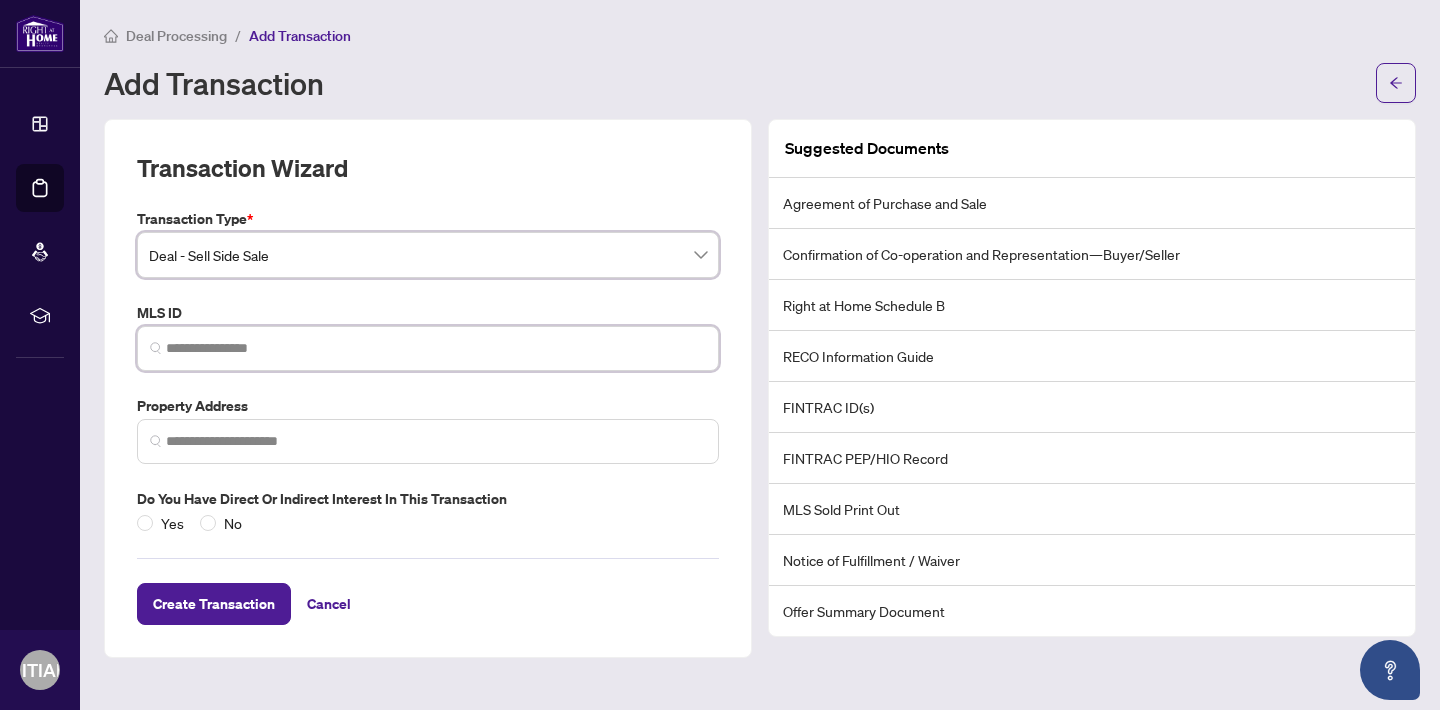 click at bounding box center [436, 348] 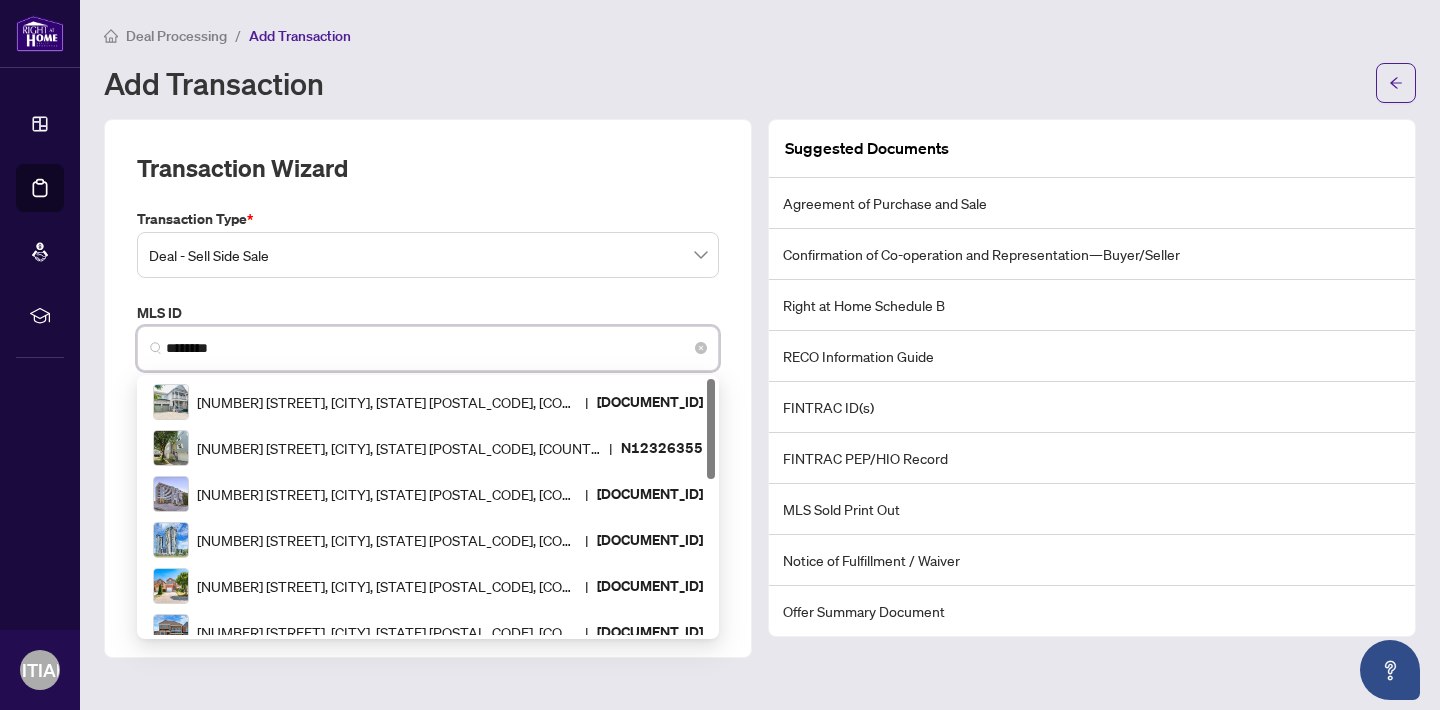 type on "*********" 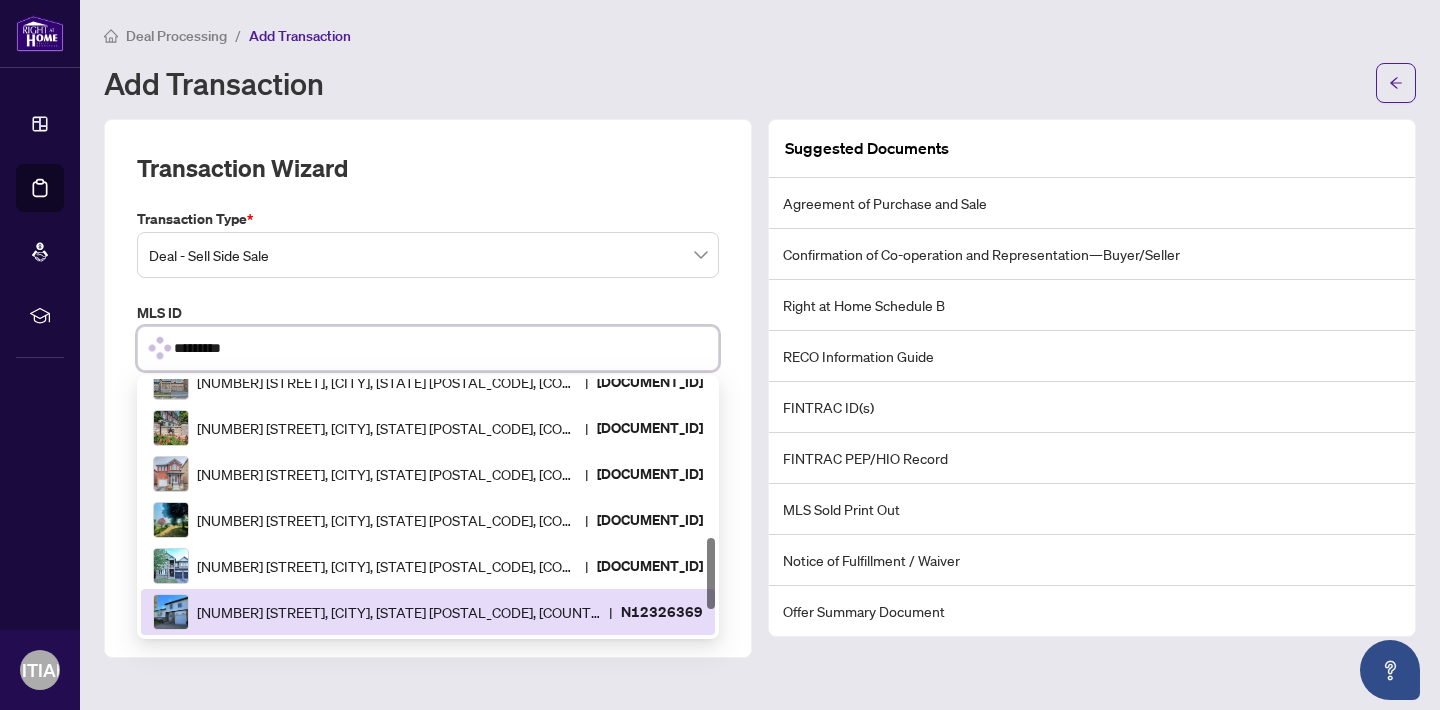 scroll, scrollTop: 0, scrollLeft: 0, axis: both 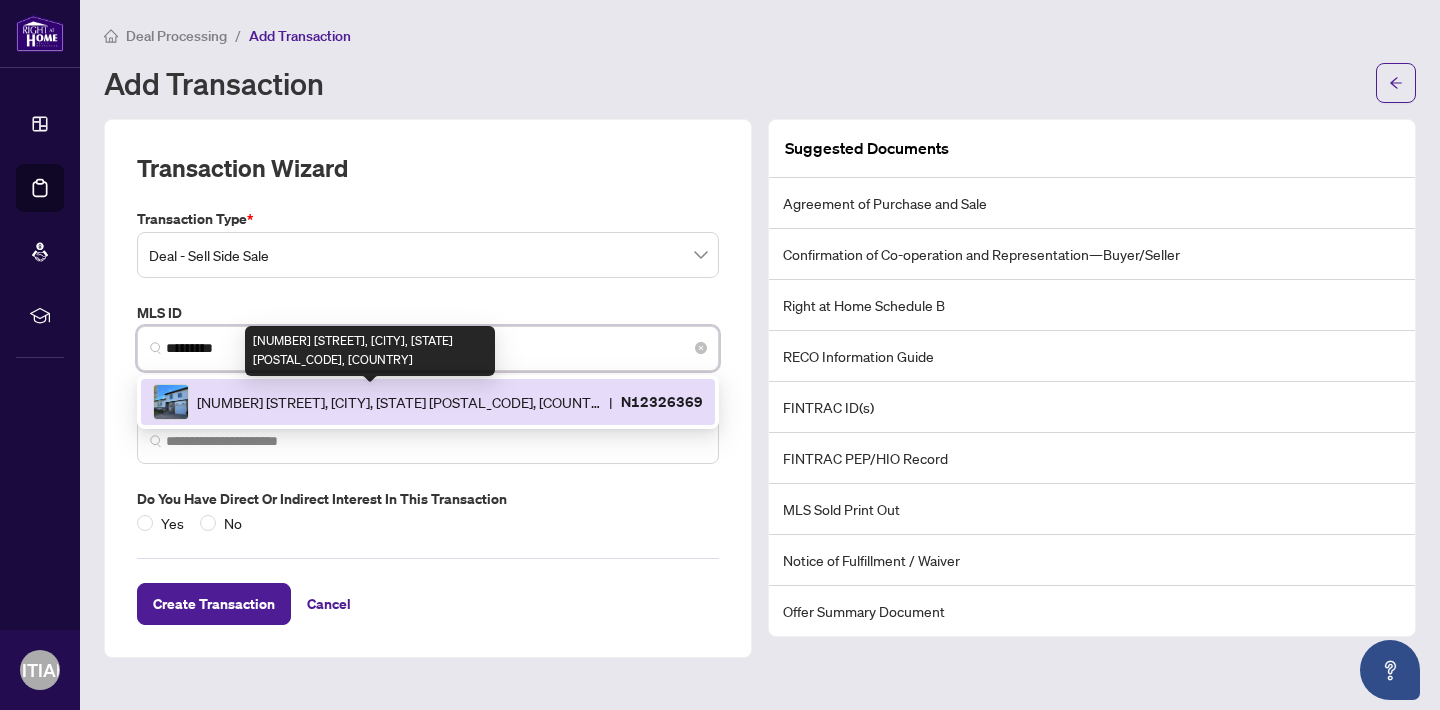 click on "[NUMBER] [STREET], [CITY], [STATE] [POSTAL_CODE], [COUNTRY]" at bounding box center (399, 402) 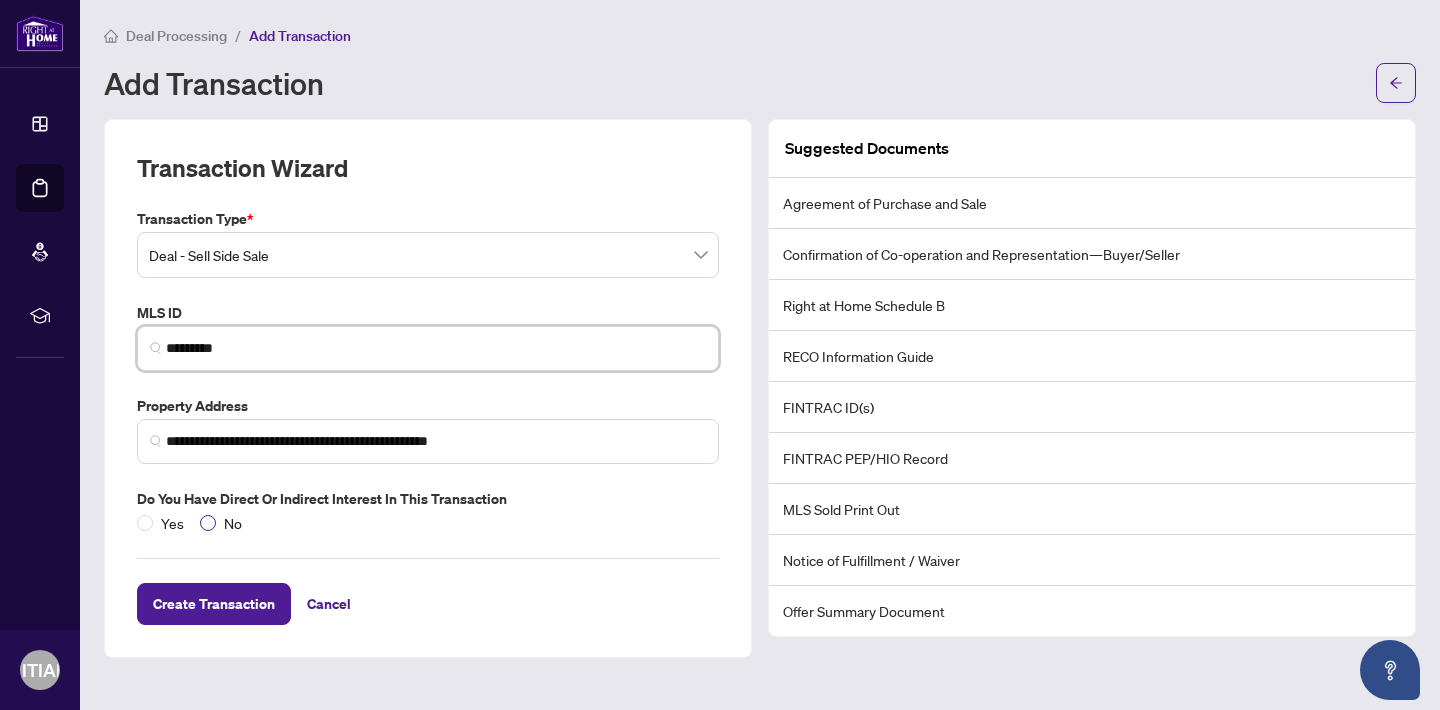 type on "*********" 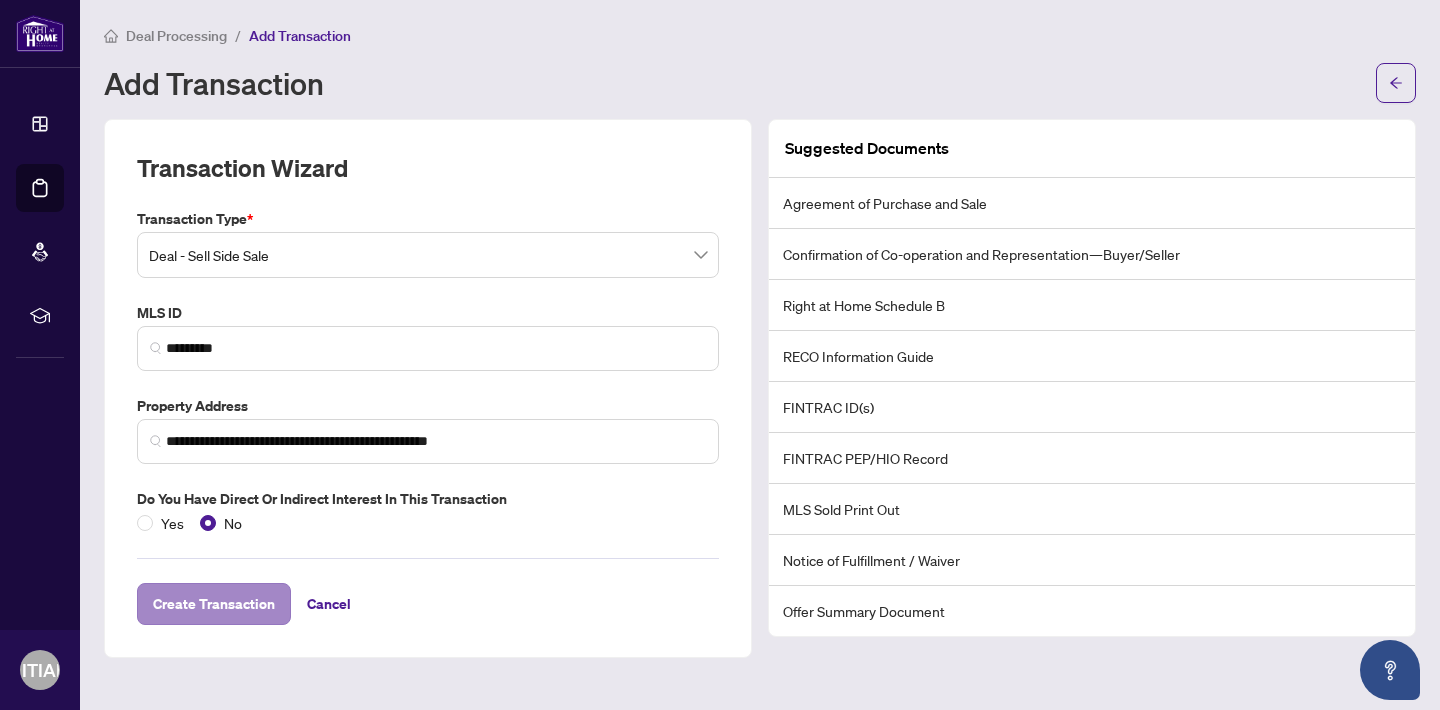 click on "Create Transaction" at bounding box center [214, 604] 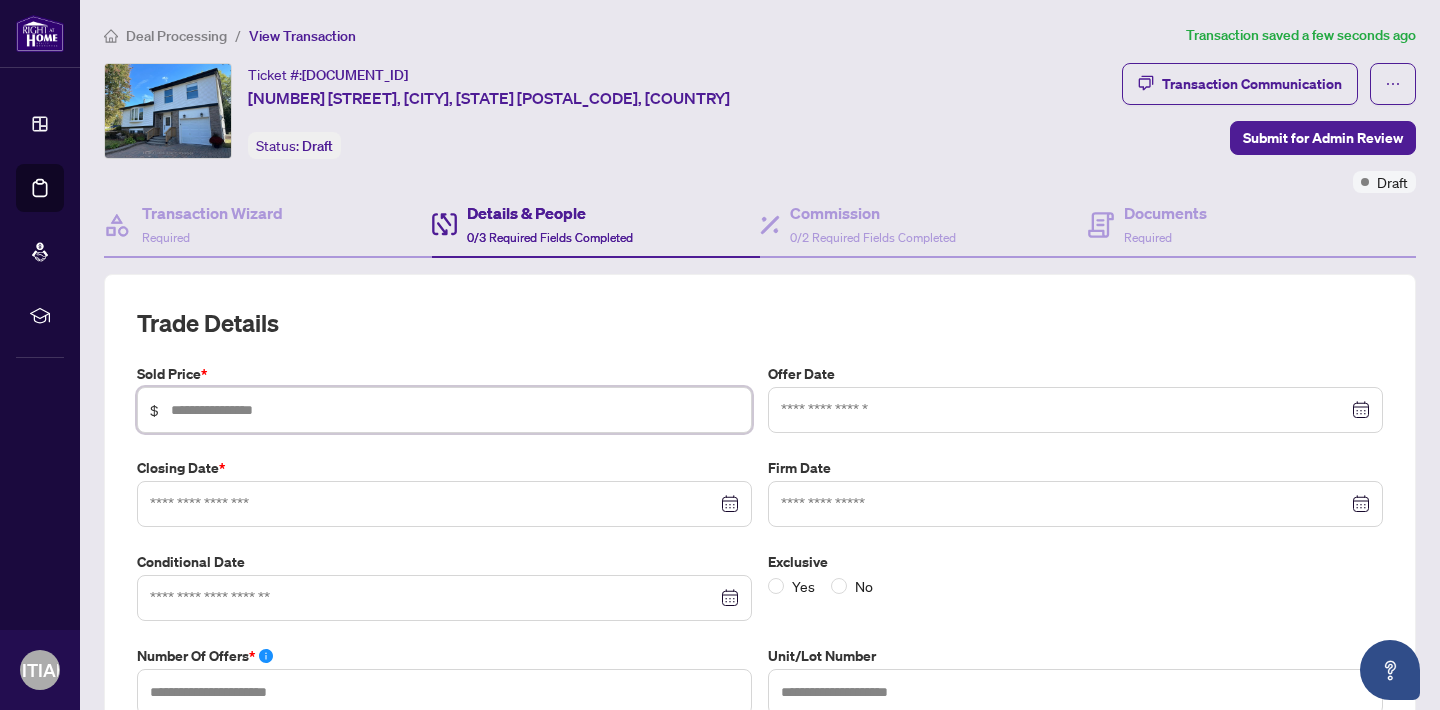 click at bounding box center [455, 410] 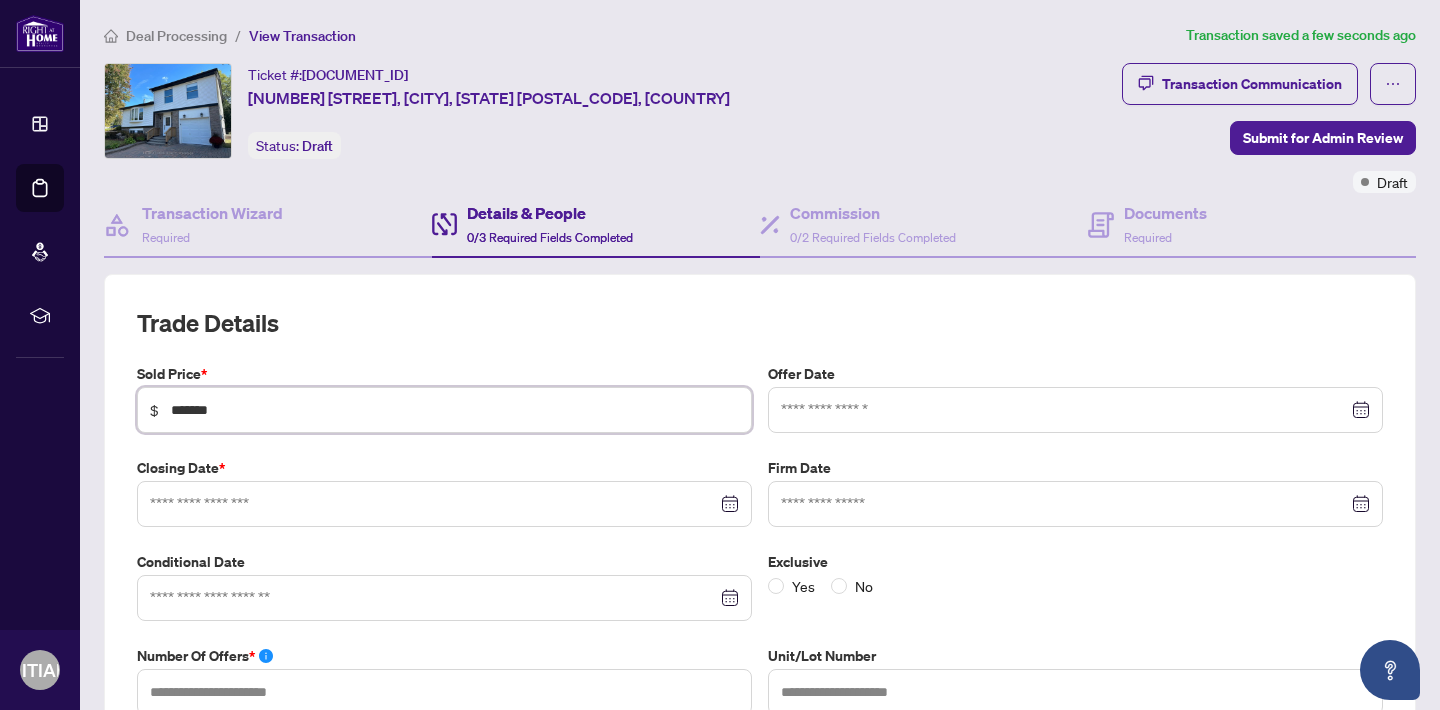 type on "*********" 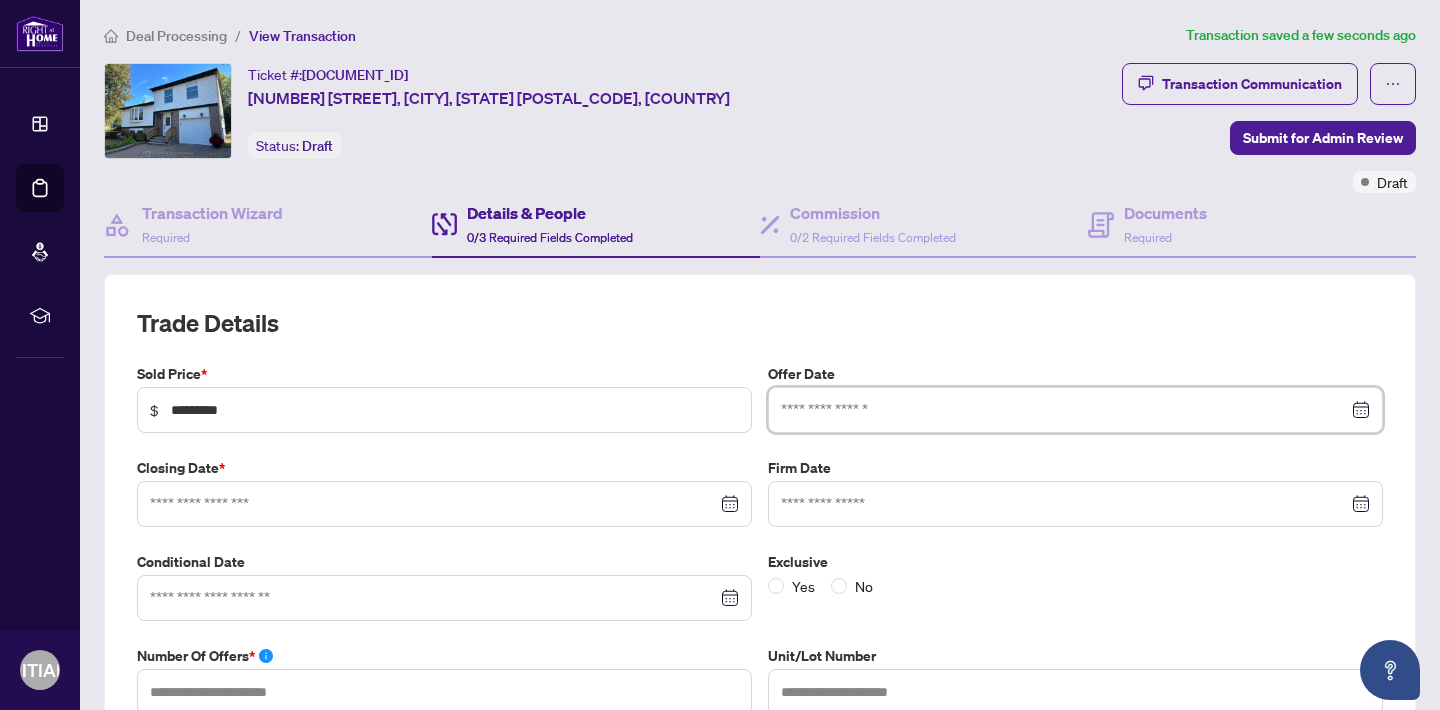 click at bounding box center [1064, 410] 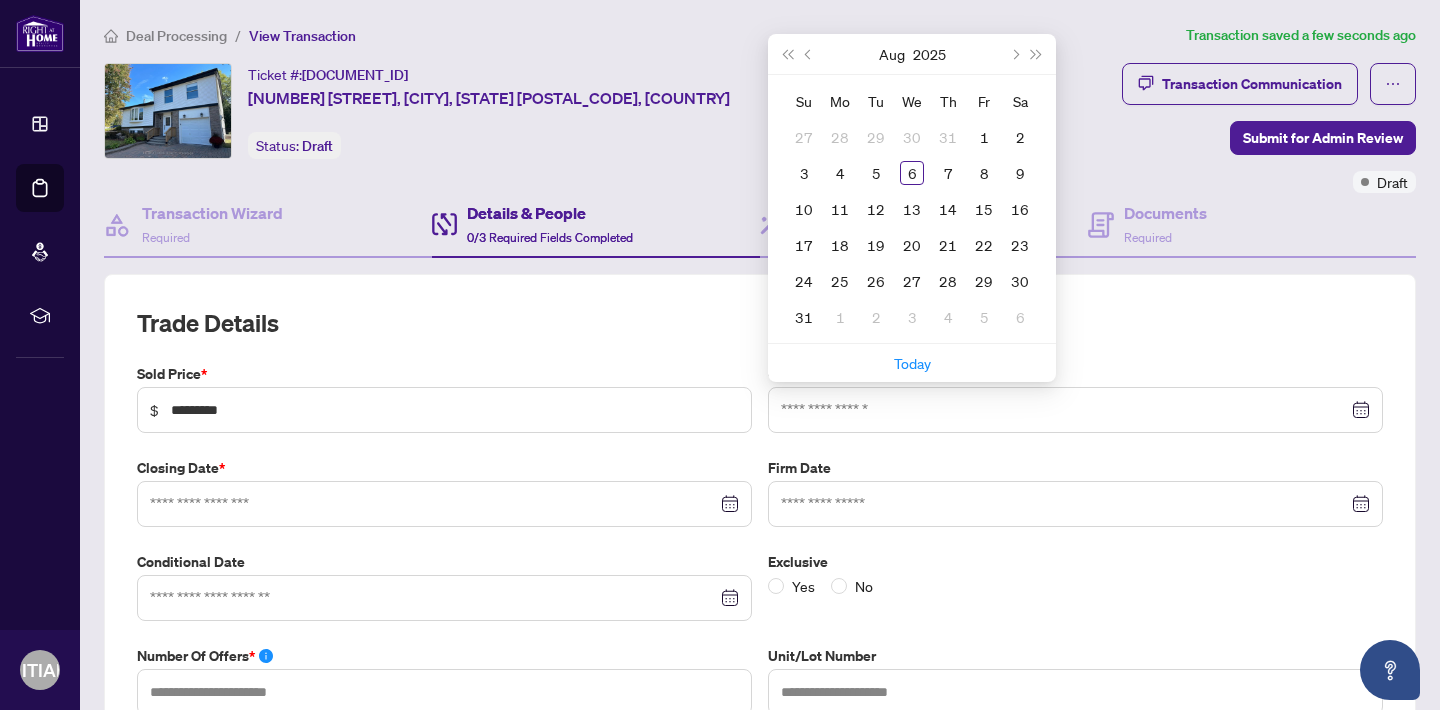 click on "Trade Details Sold Price * $ ********* Offer Date [DATE] Su Mo Tu We Th Fr Sa 27 28 29 30 31 1 2 3 4 5 6 7 8 9 10 11 12 13 14 15 16 17 18 19 20 21 22 23 24 25 26 27 28 29 30 31 1 2 3 4 5 6 Today Closing Date * Firm Date Conditional Date Exclusive Yes No Number of offers * Unit/Lot Number Mutual Release Date Deposit No  deposit  added yet. Add Deposit" at bounding box center (760, 659) 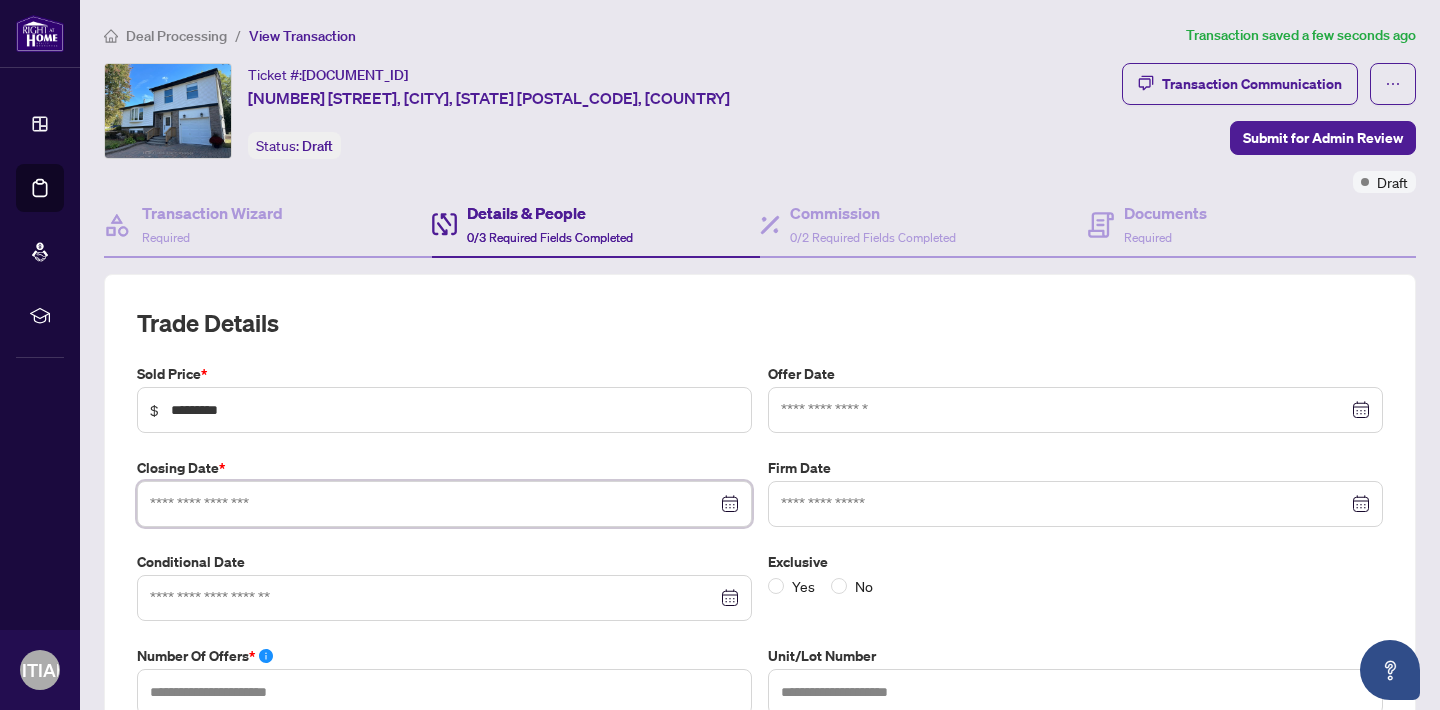 click at bounding box center [433, 504] 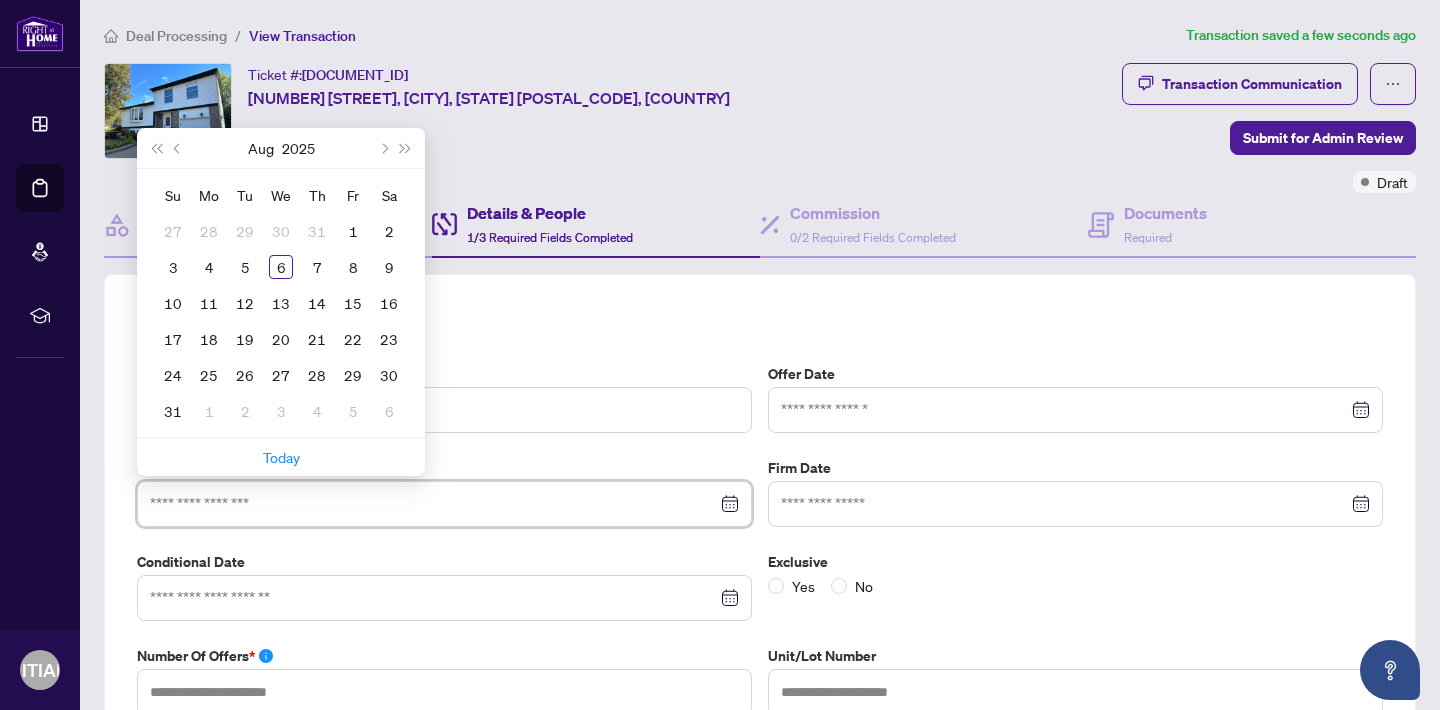 type on "**********" 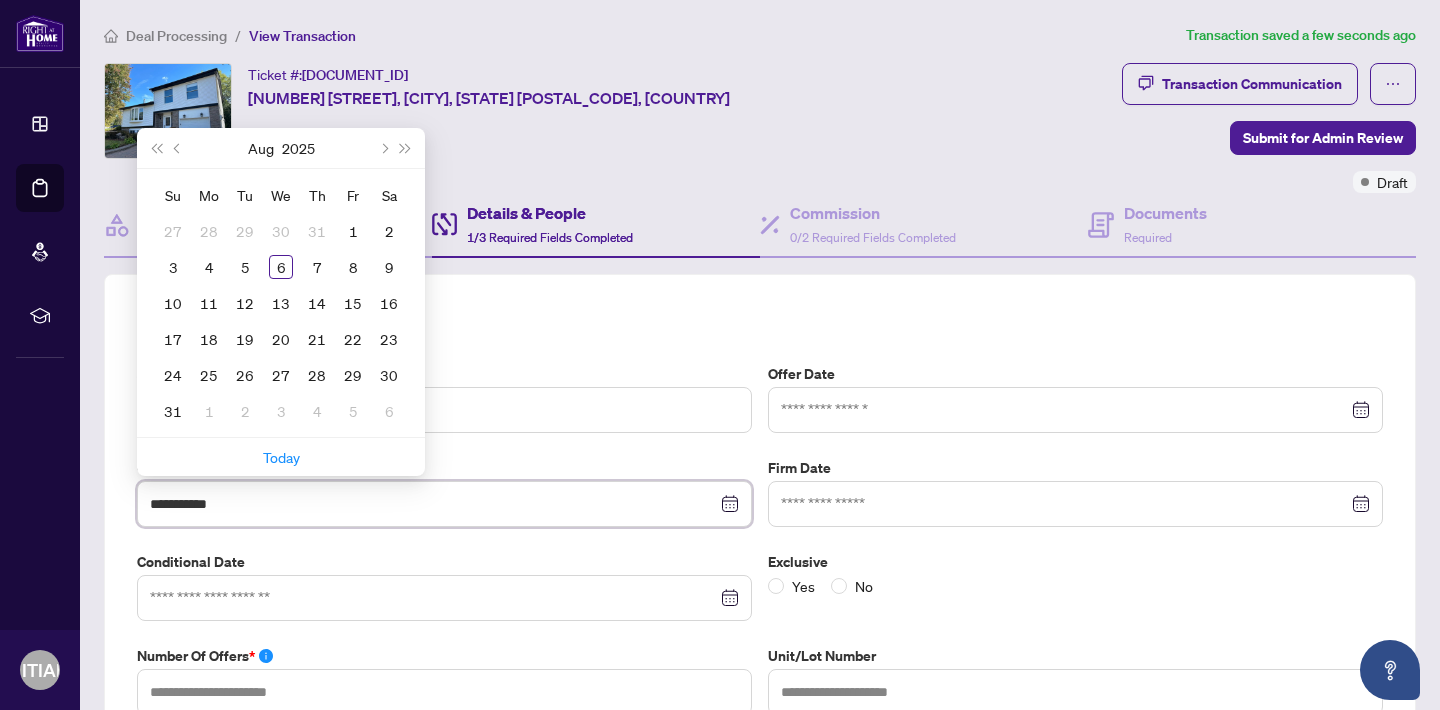 type 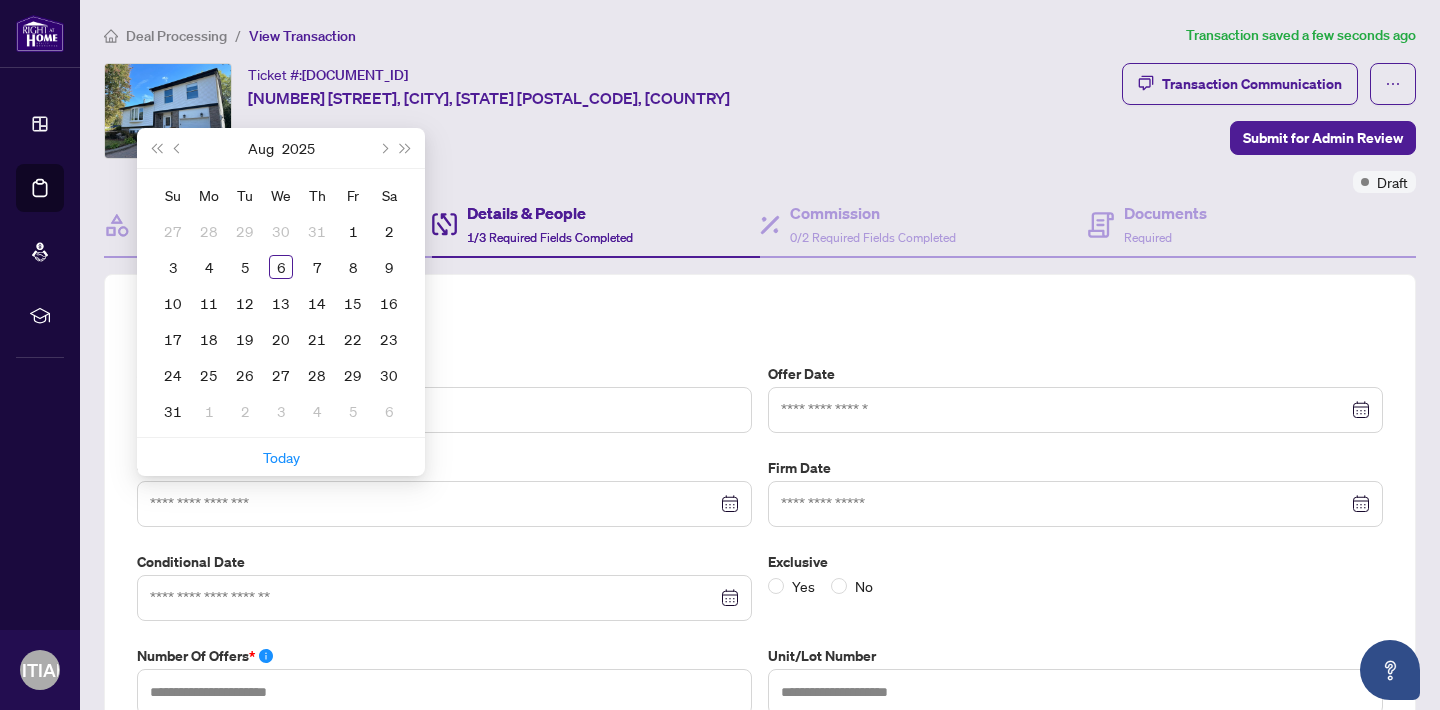 click on "Trade Details" at bounding box center (760, 323) 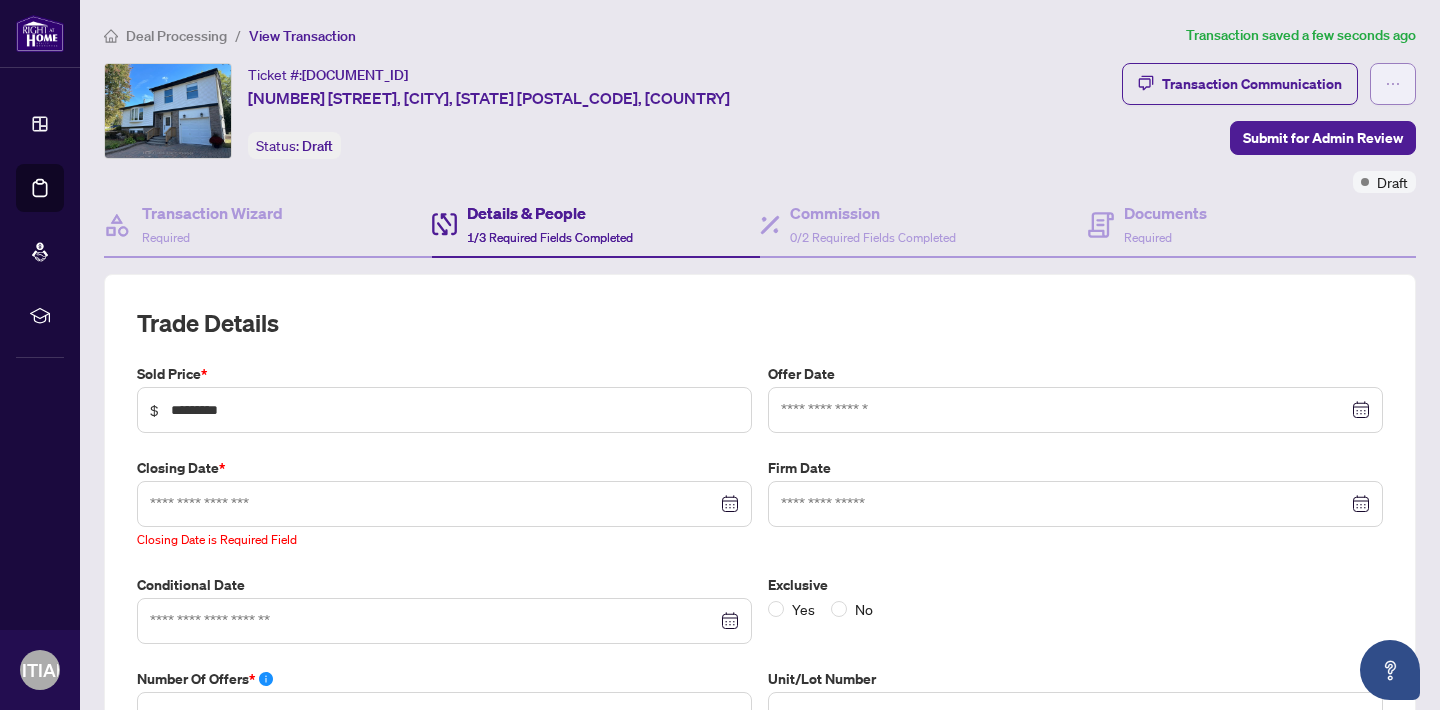 click 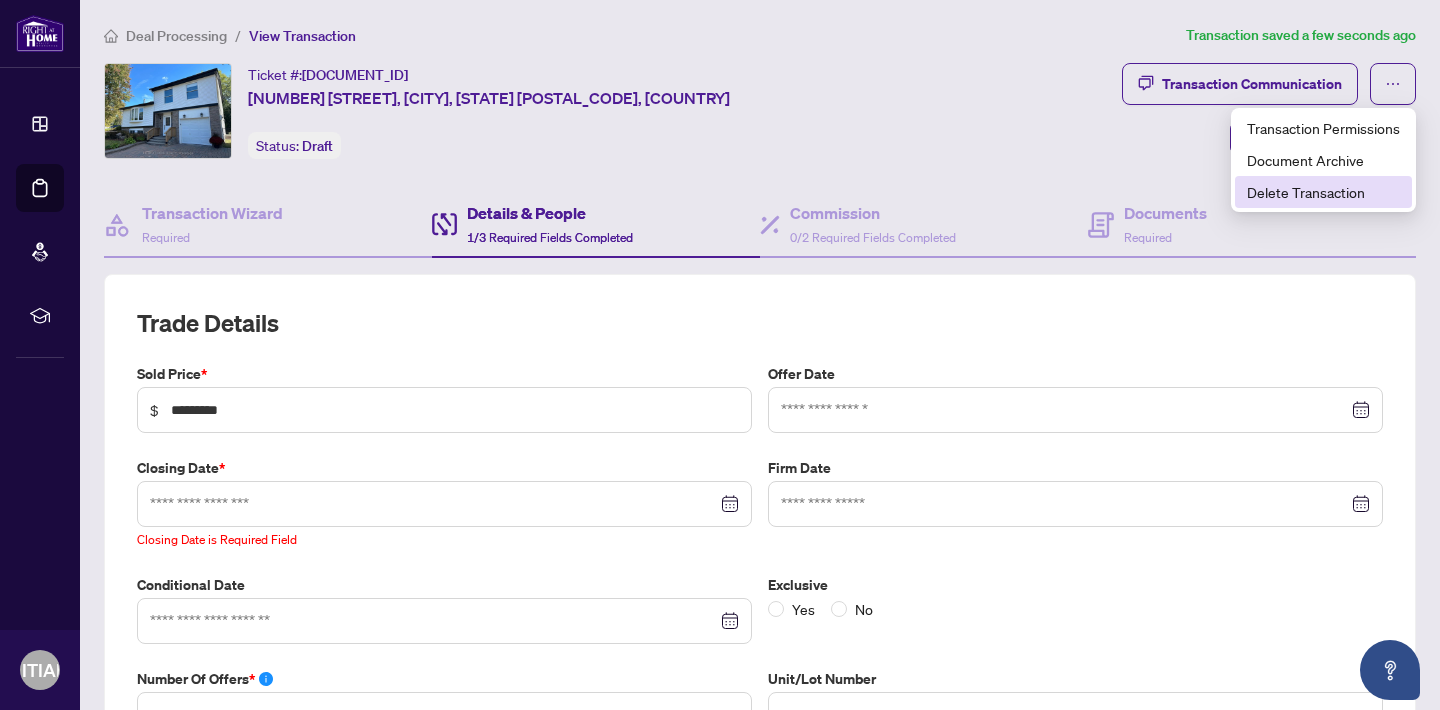 click on "Delete Transaction" at bounding box center [1323, 192] 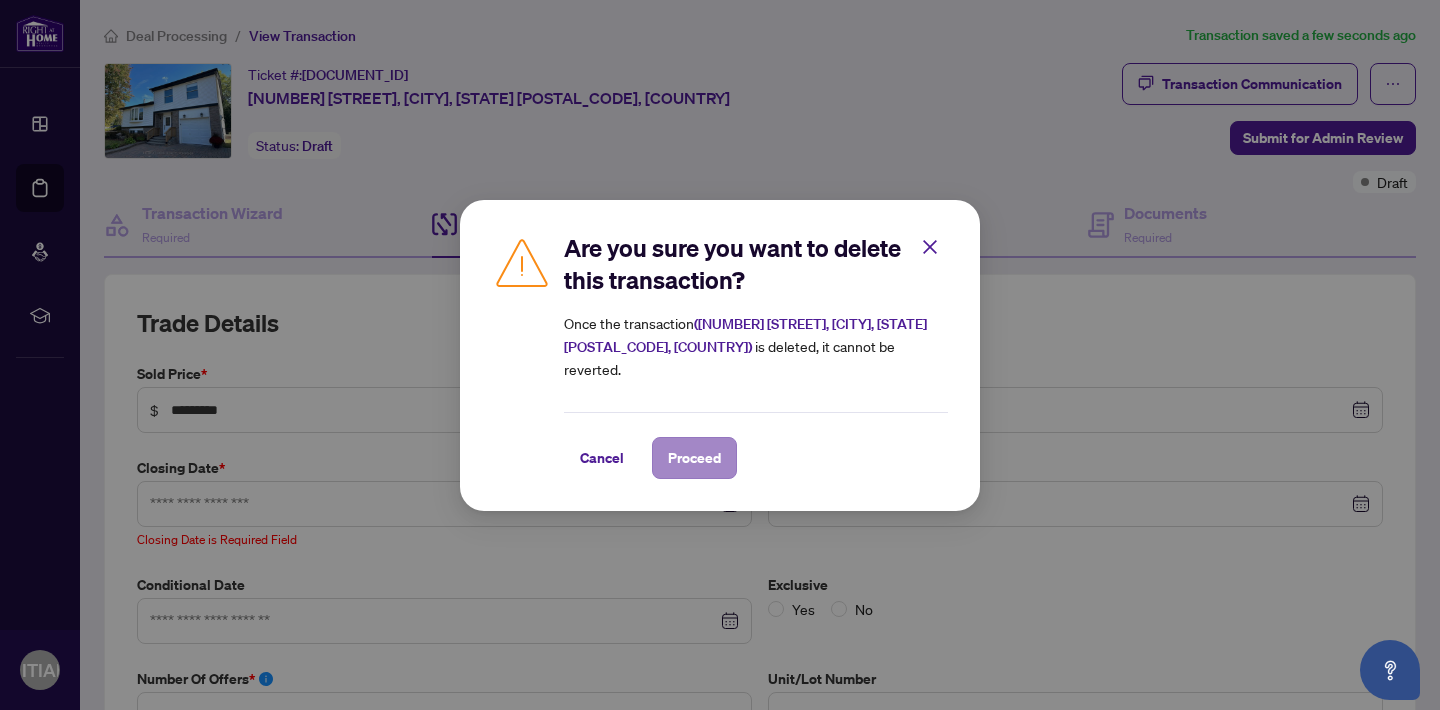 click on "Proceed" at bounding box center [694, 458] 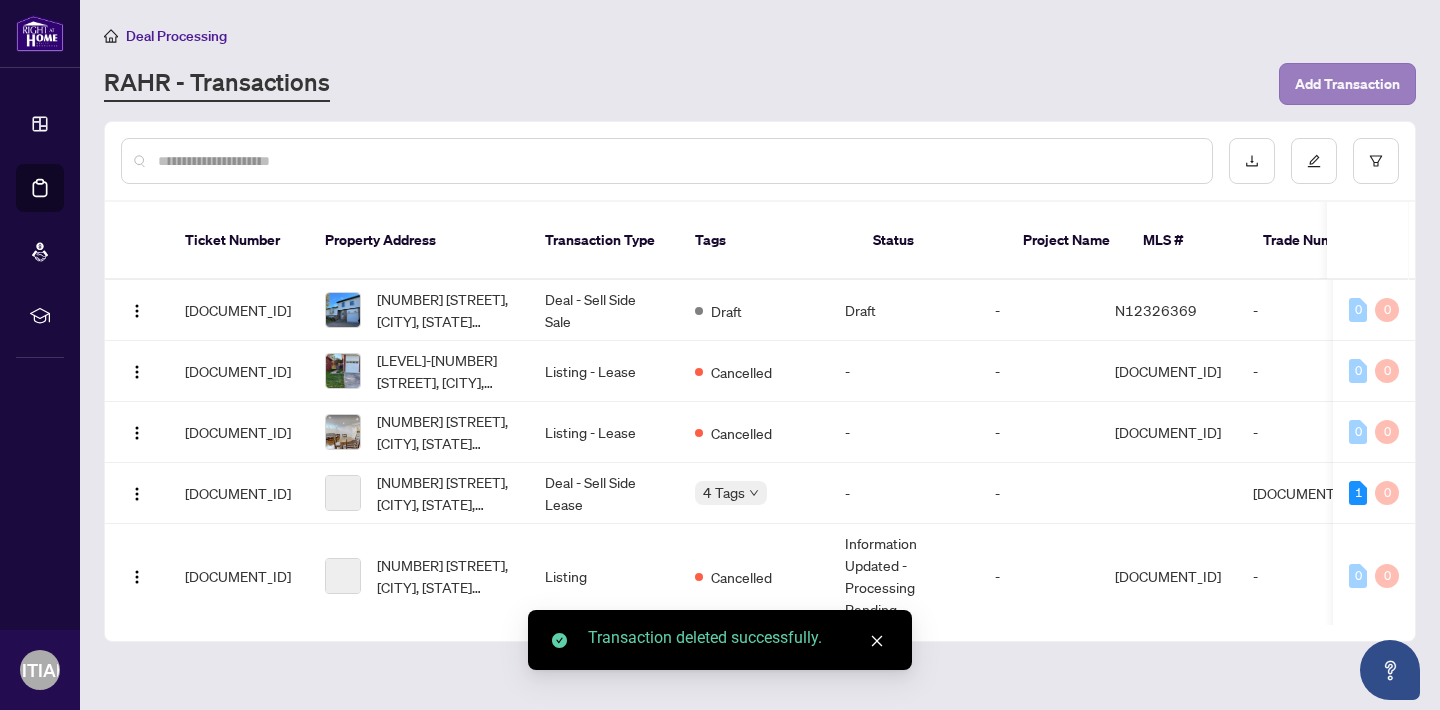 click on "Add Transaction" at bounding box center [1347, 84] 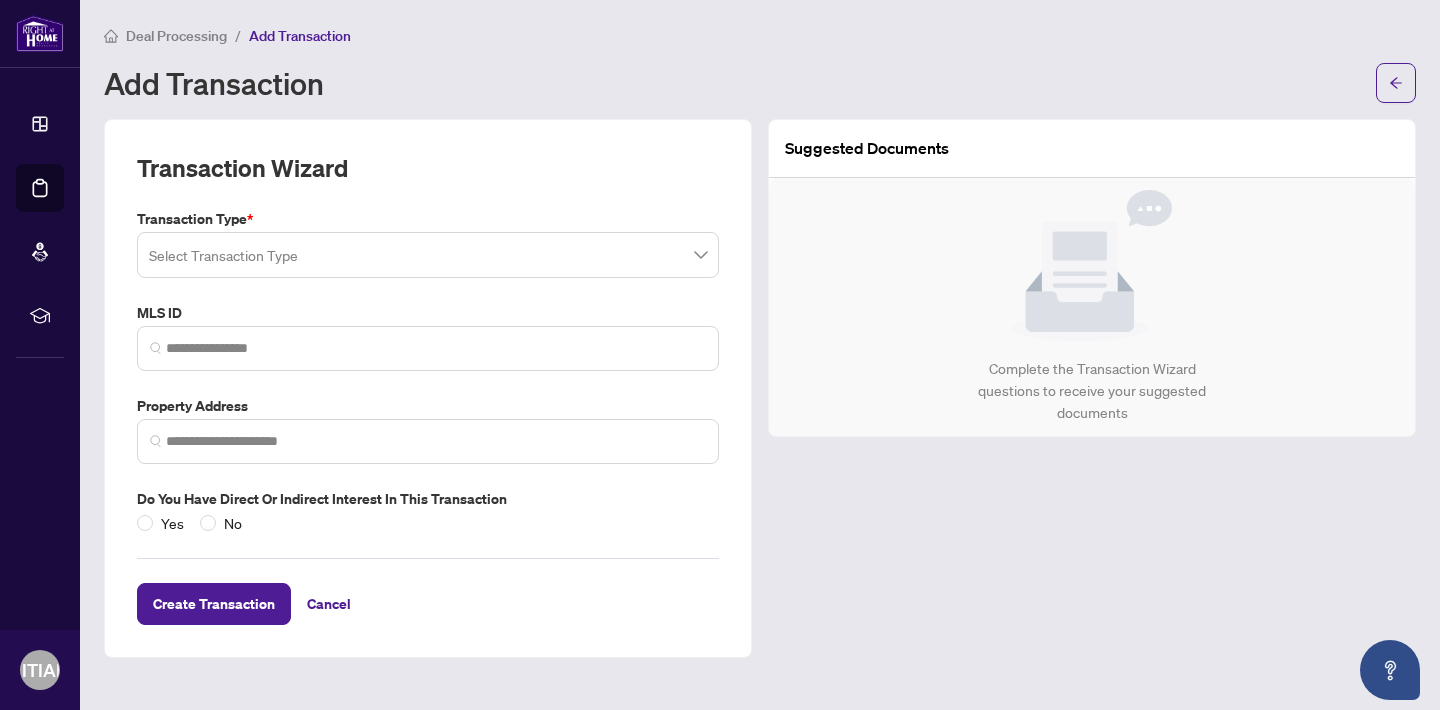 click at bounding box center [428, 255] 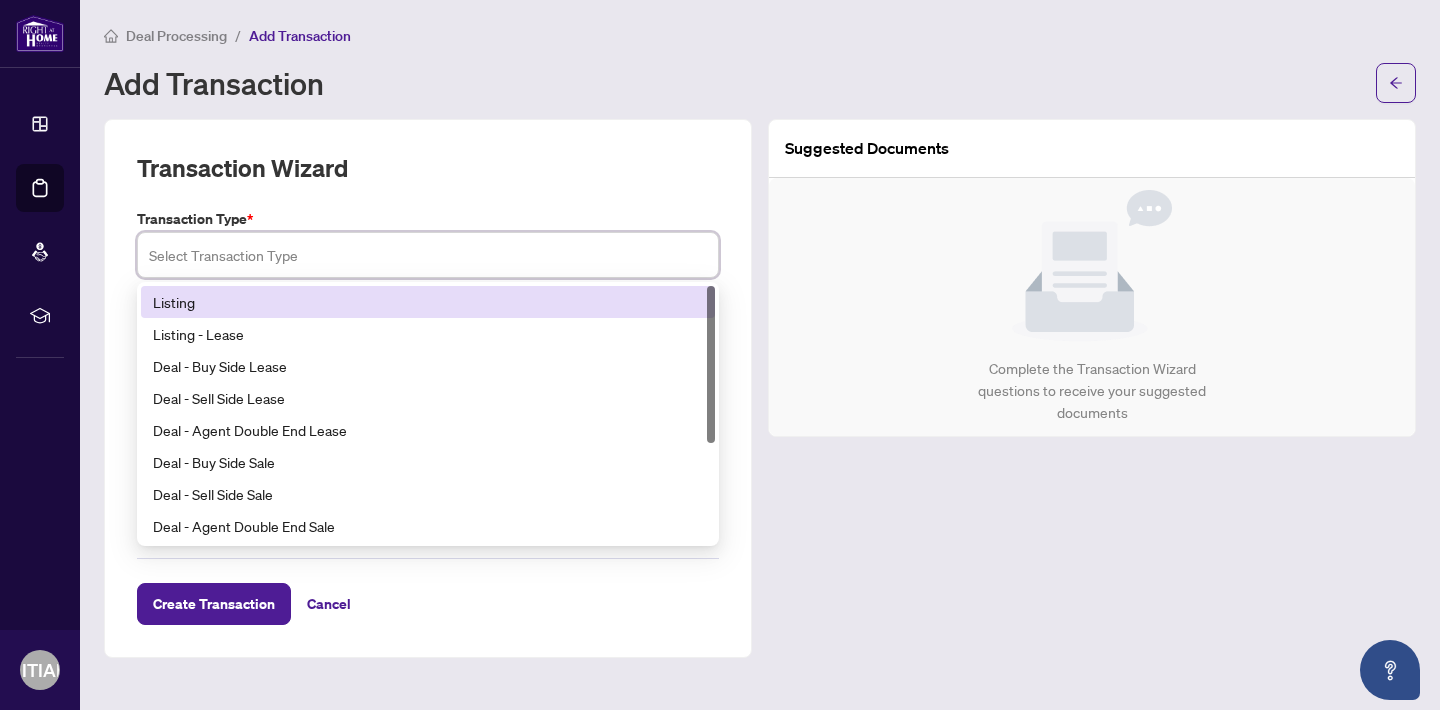 click on "Listing" at bounding box center (428, 302) 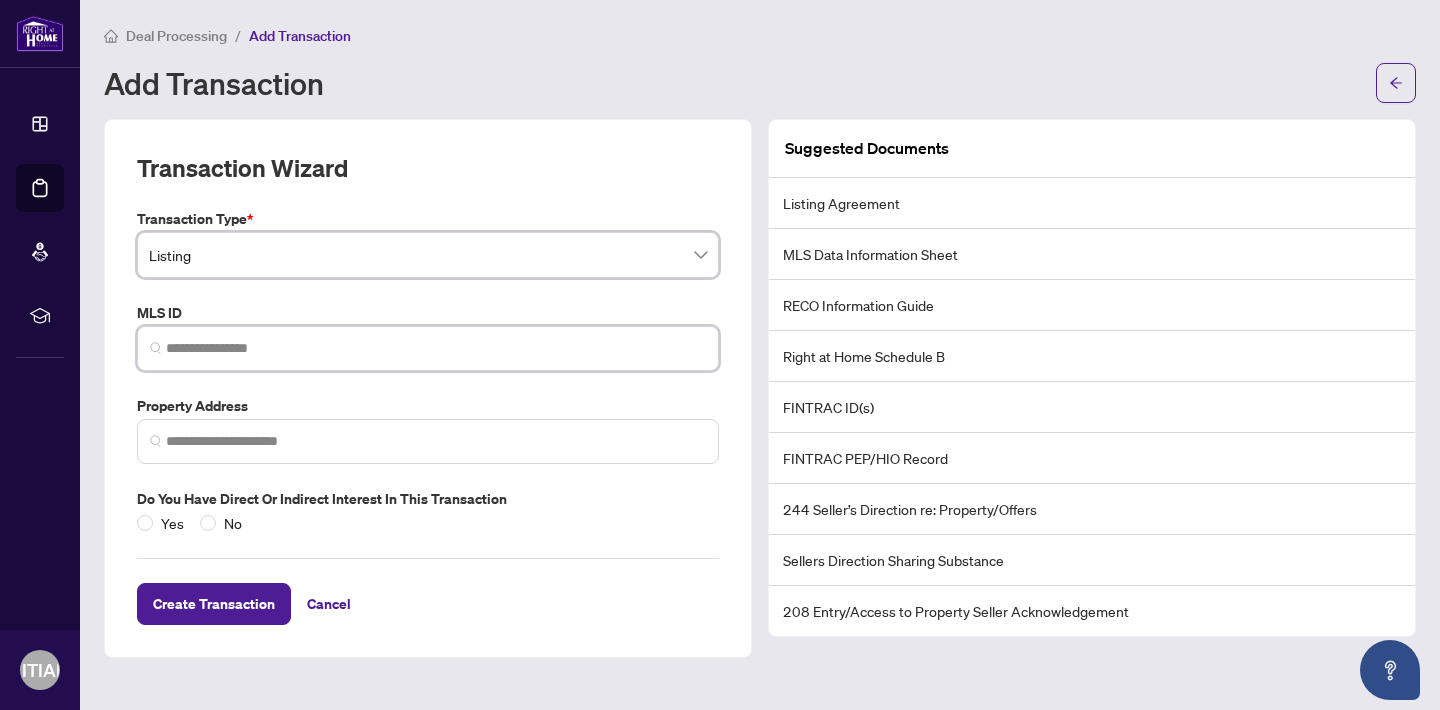 click at bounding box center [436, 348] 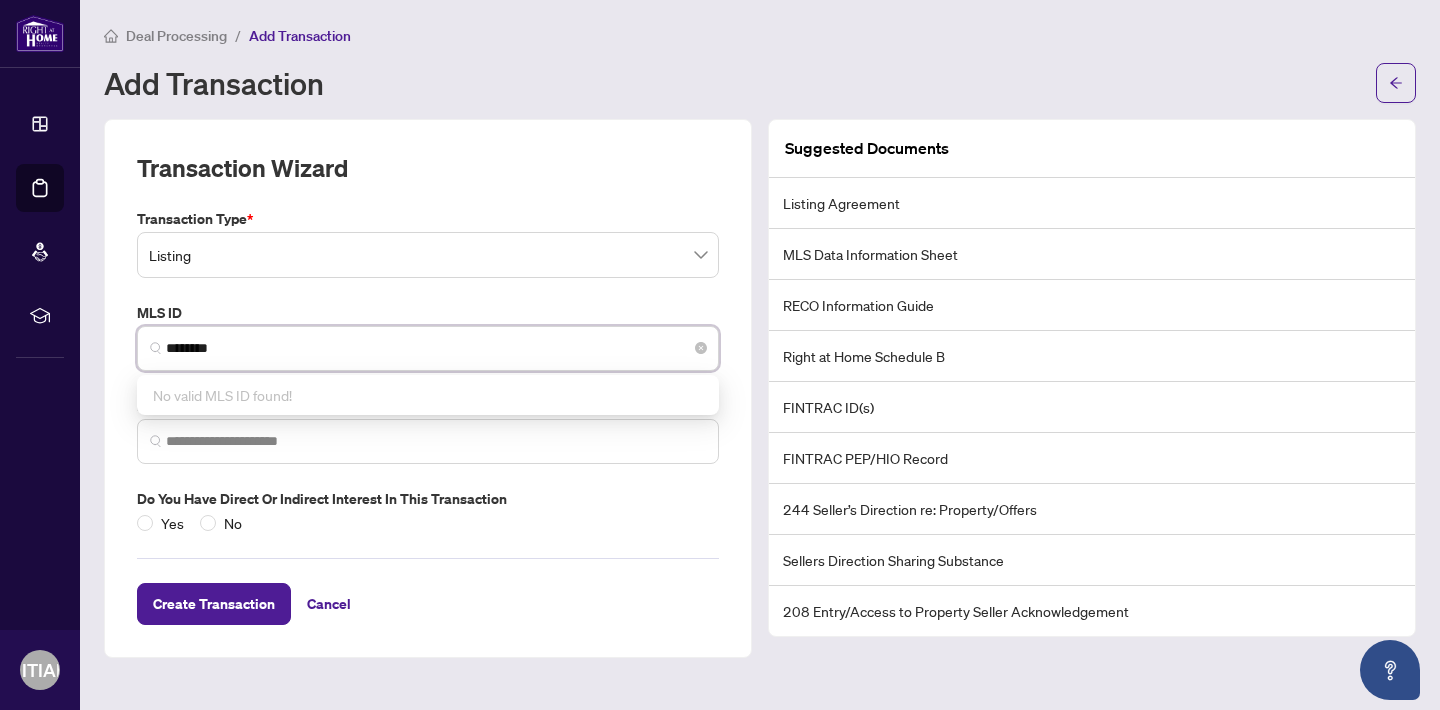 click at bounding box center (156, 348) 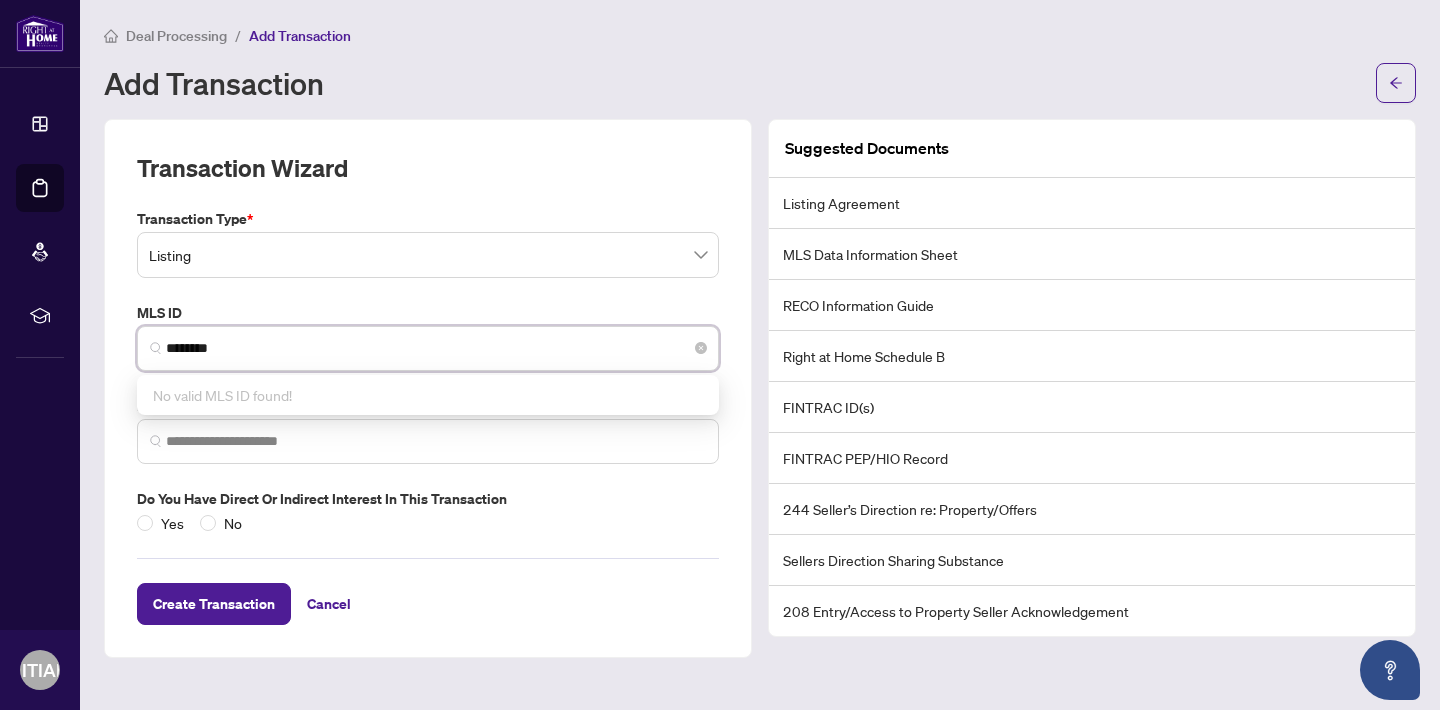click on "********" at bounding box center [428, 348] 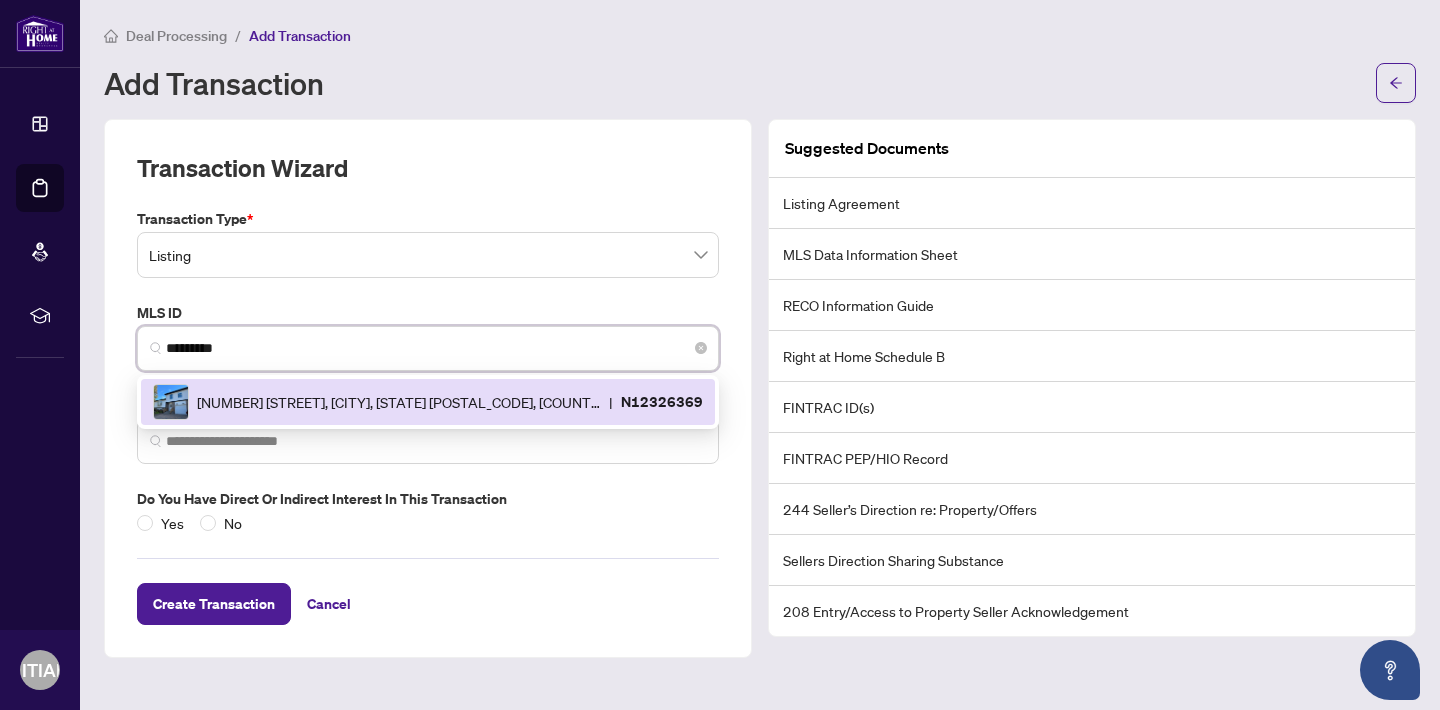 click on "[NUMBER] [STREET], [CITY], [STATE] [POSTAL_CODE], [COUNTRY]" at bounding box center [399, 402] 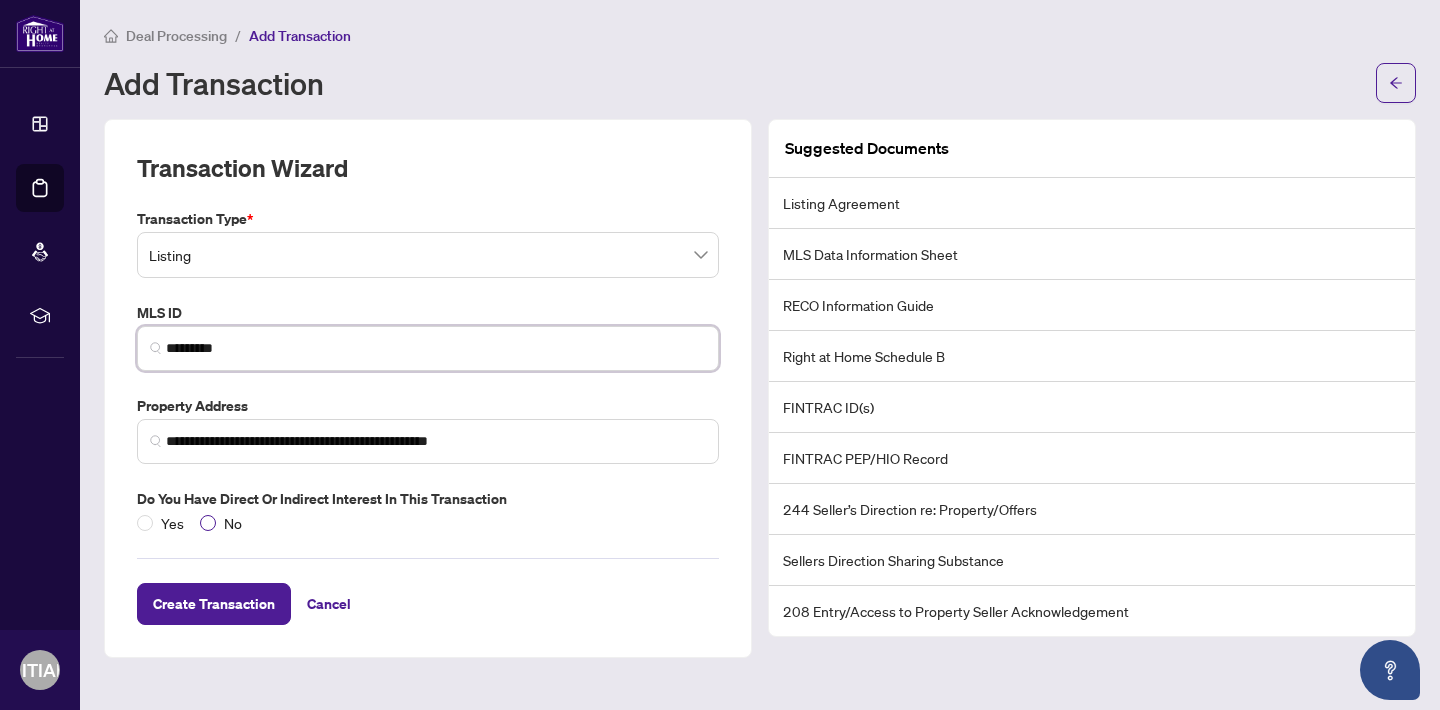type on "*********" 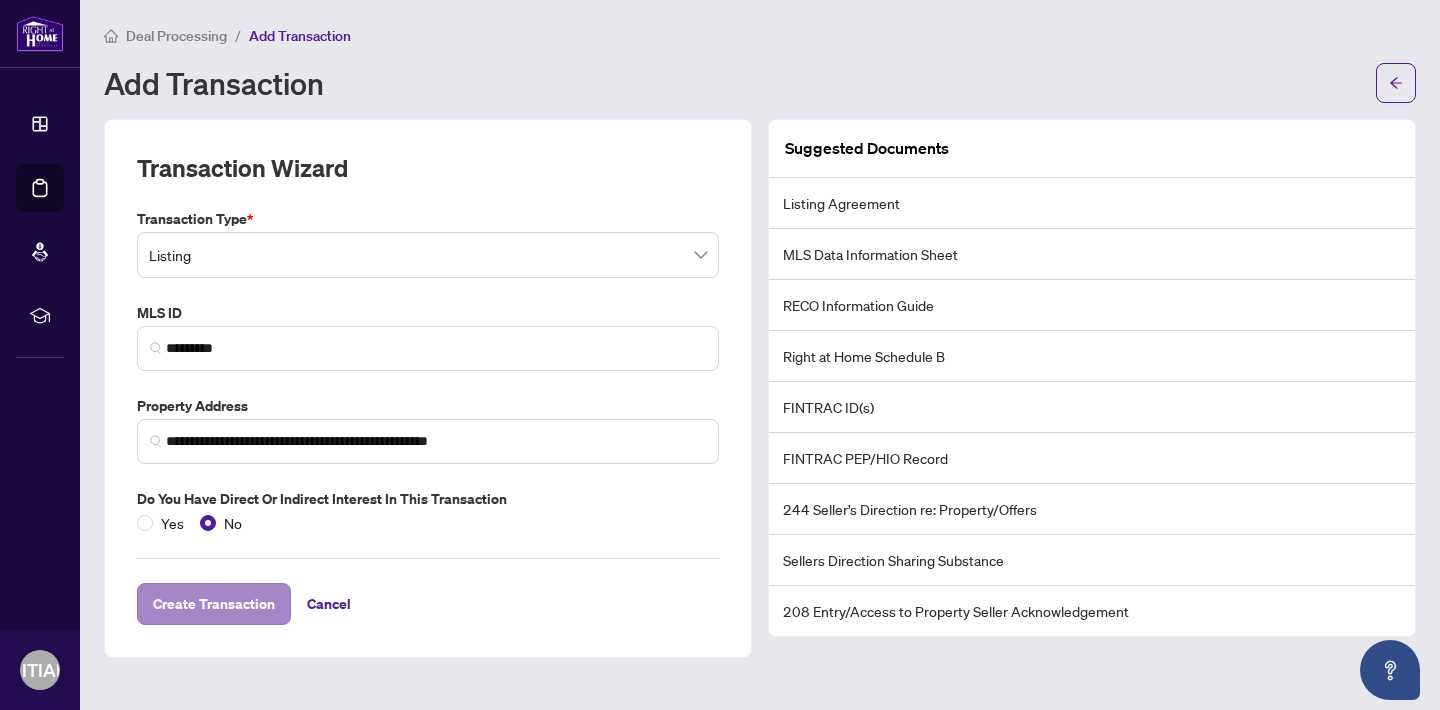 click on "Create Transaction" at bounding box center (214, 604) 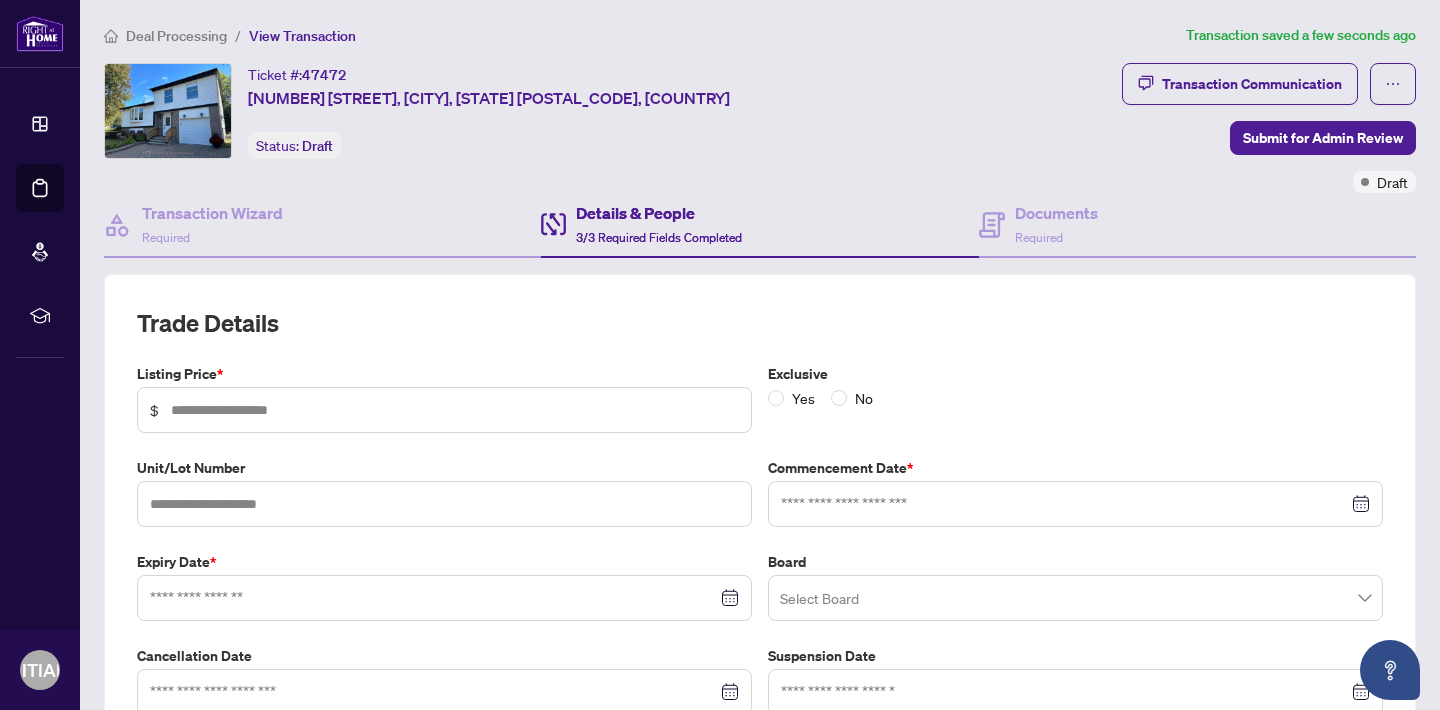 type on "*********" 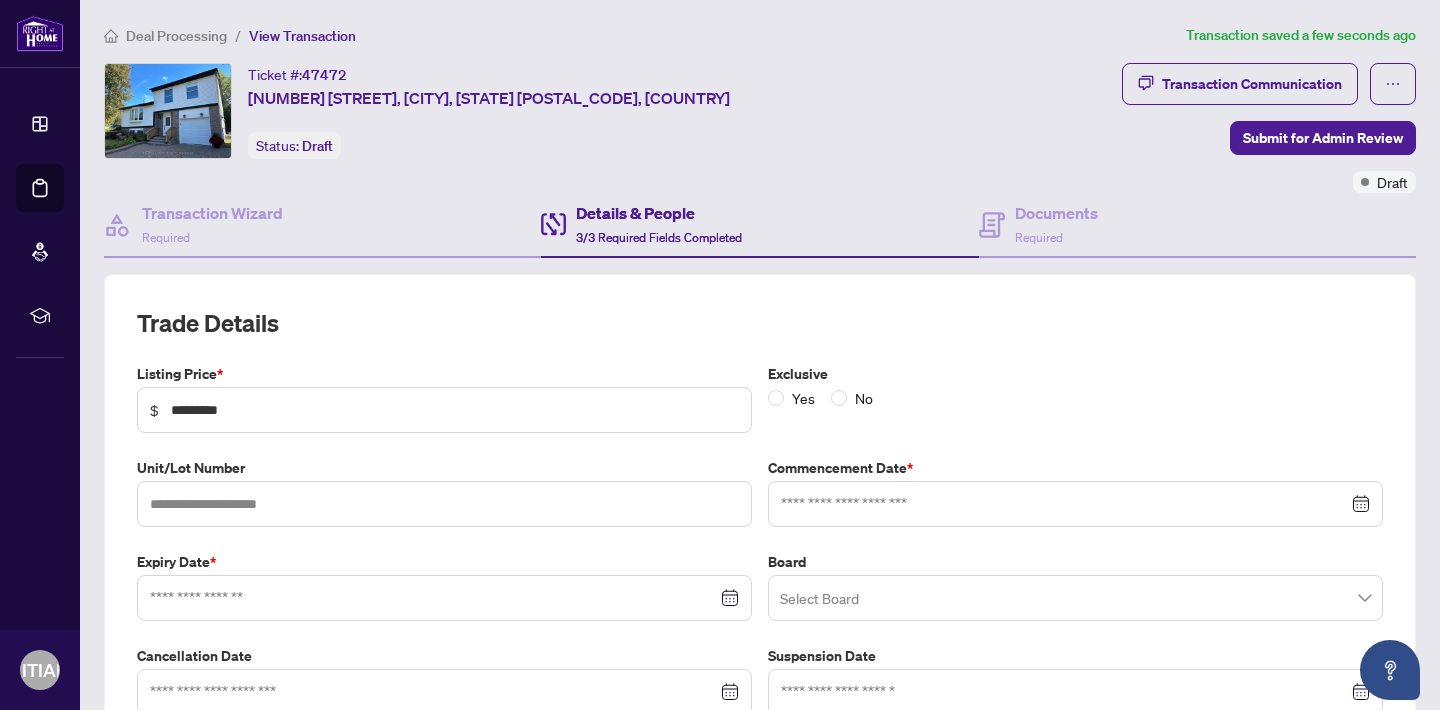 type on "**********" 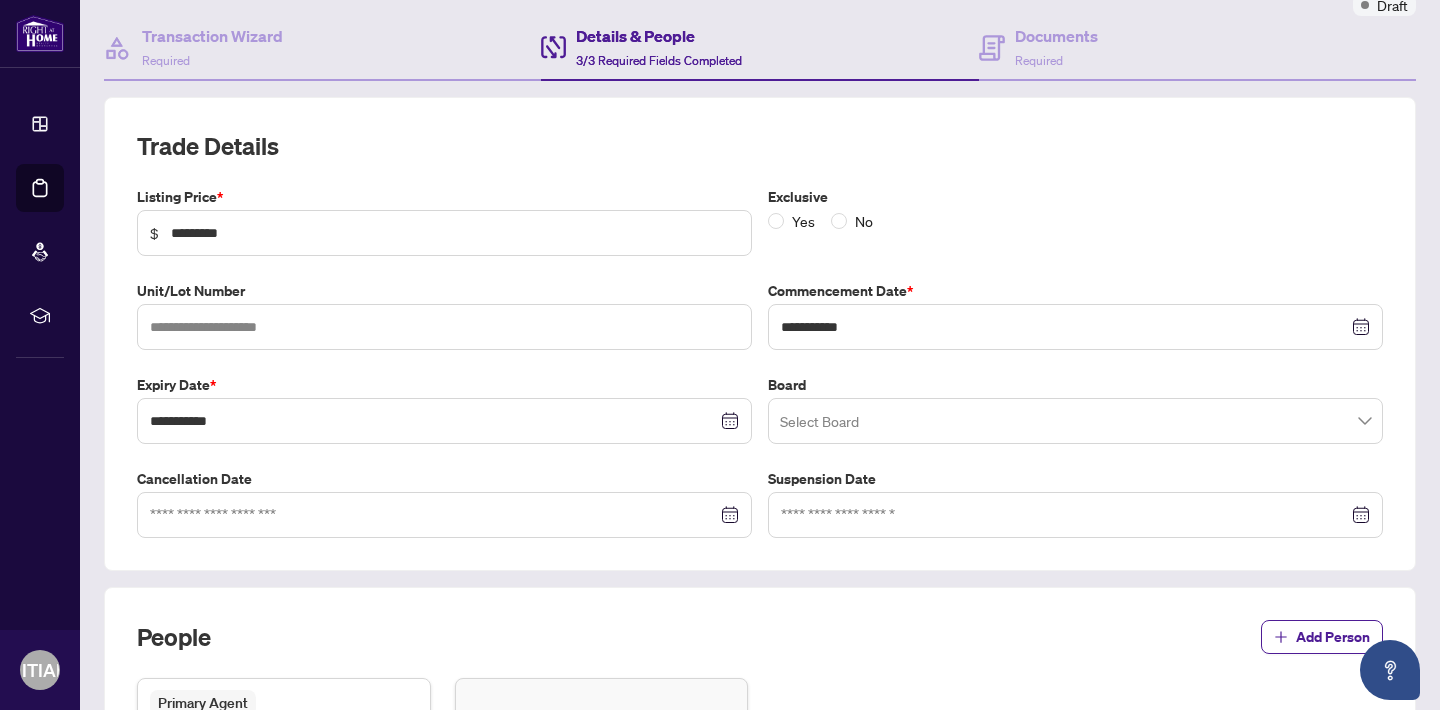 scroll, scrollTop: 178, scrollLeft: 0, axis: vertical 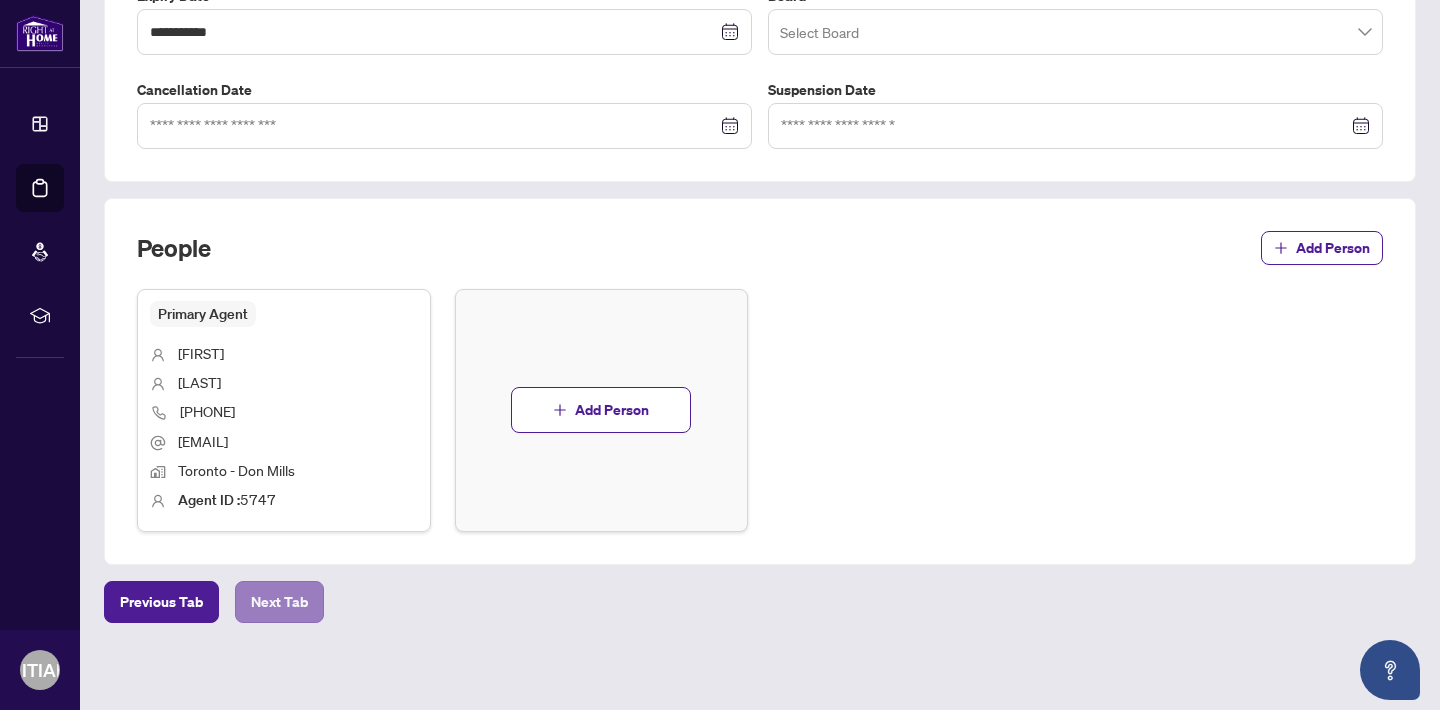 click on "Next Tab" at bounding box center (279, 602) 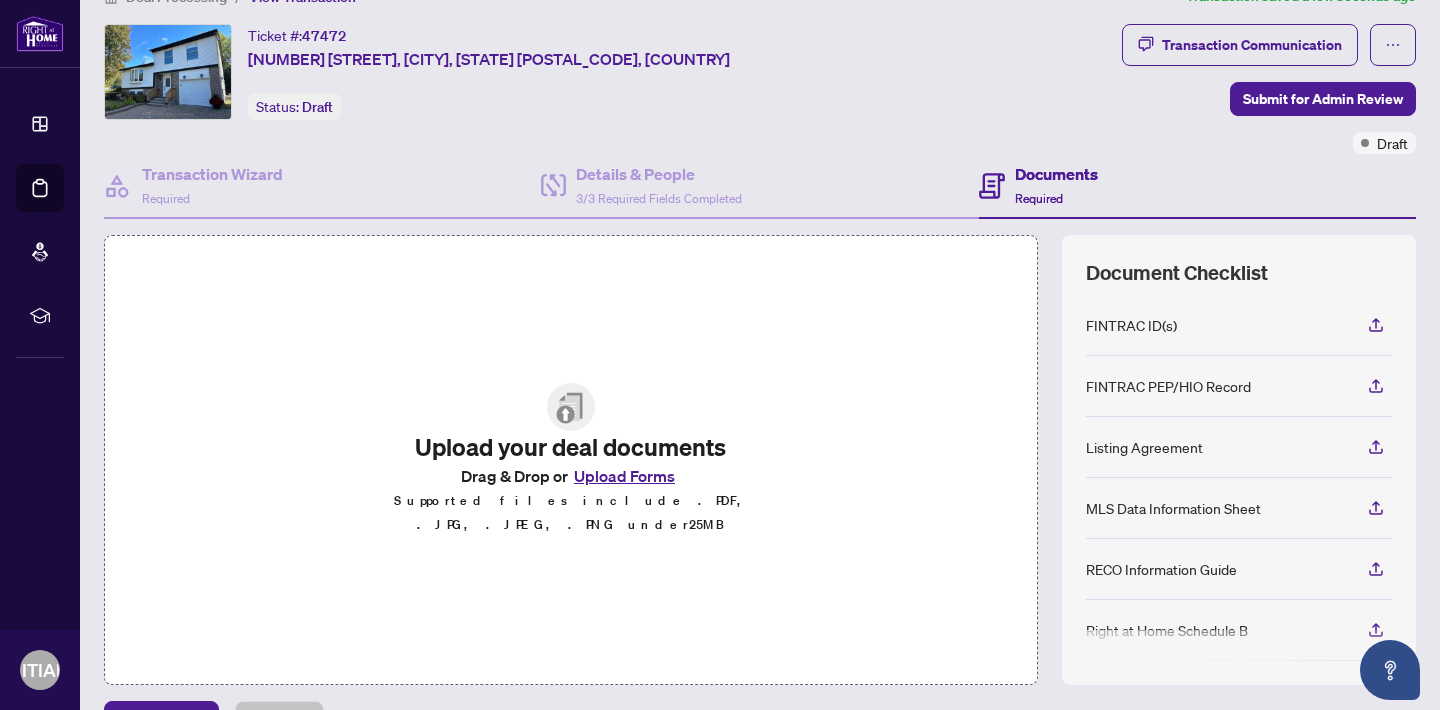 scroll, scrollTop: 40, scrollLeft: 0, axis: vertical 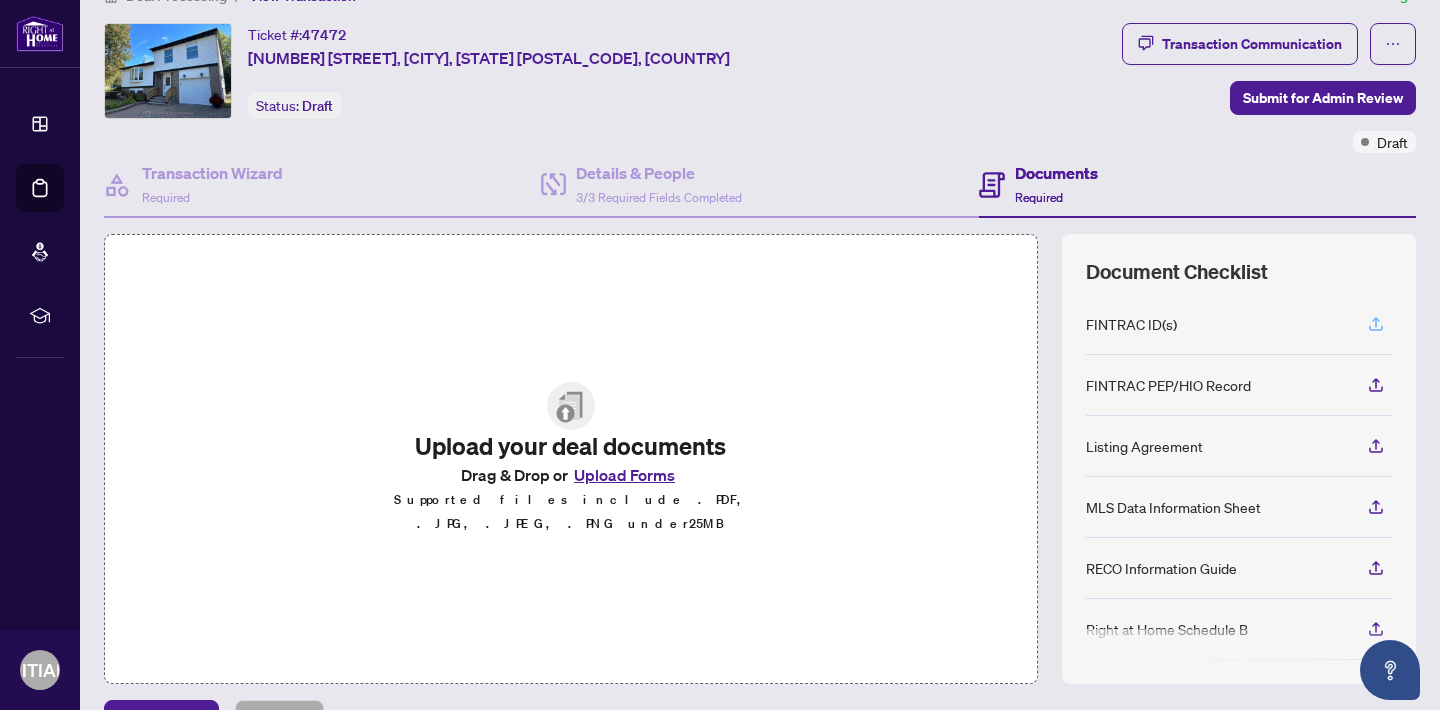 click 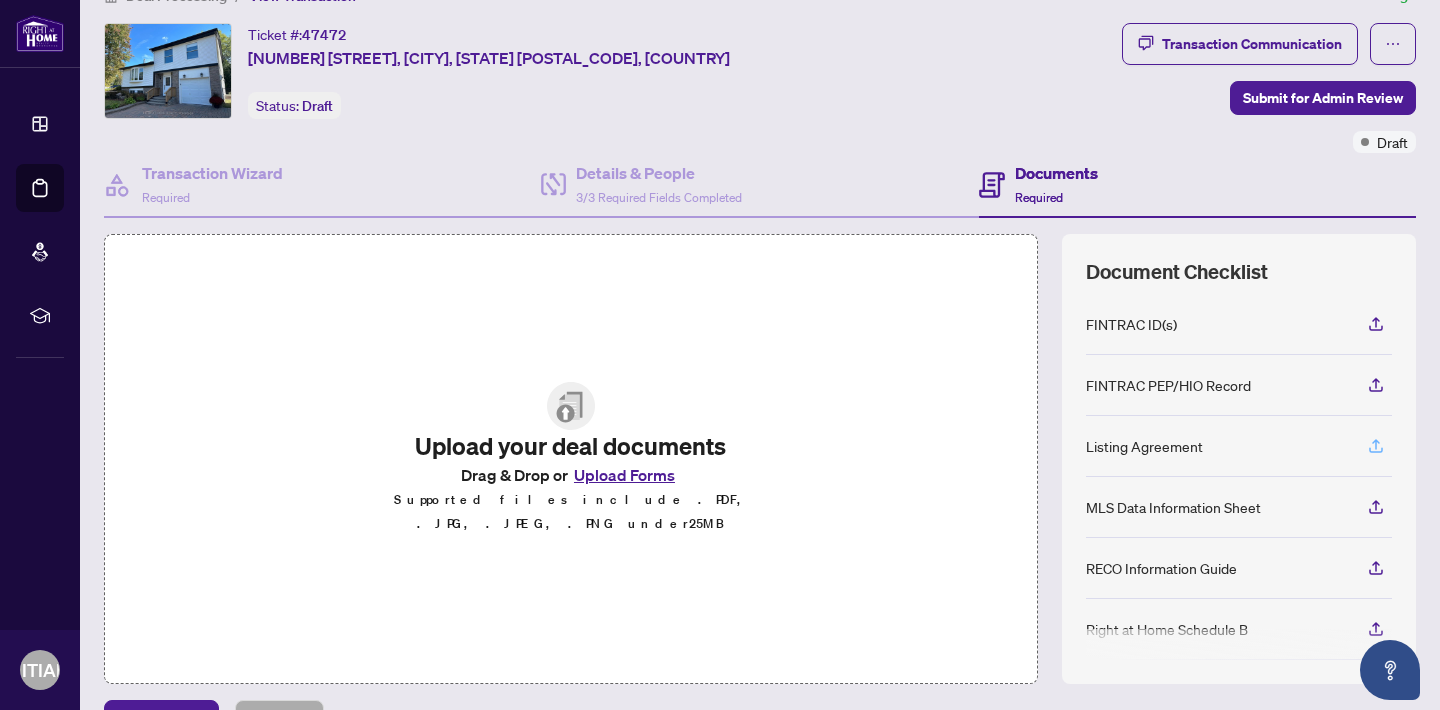 click 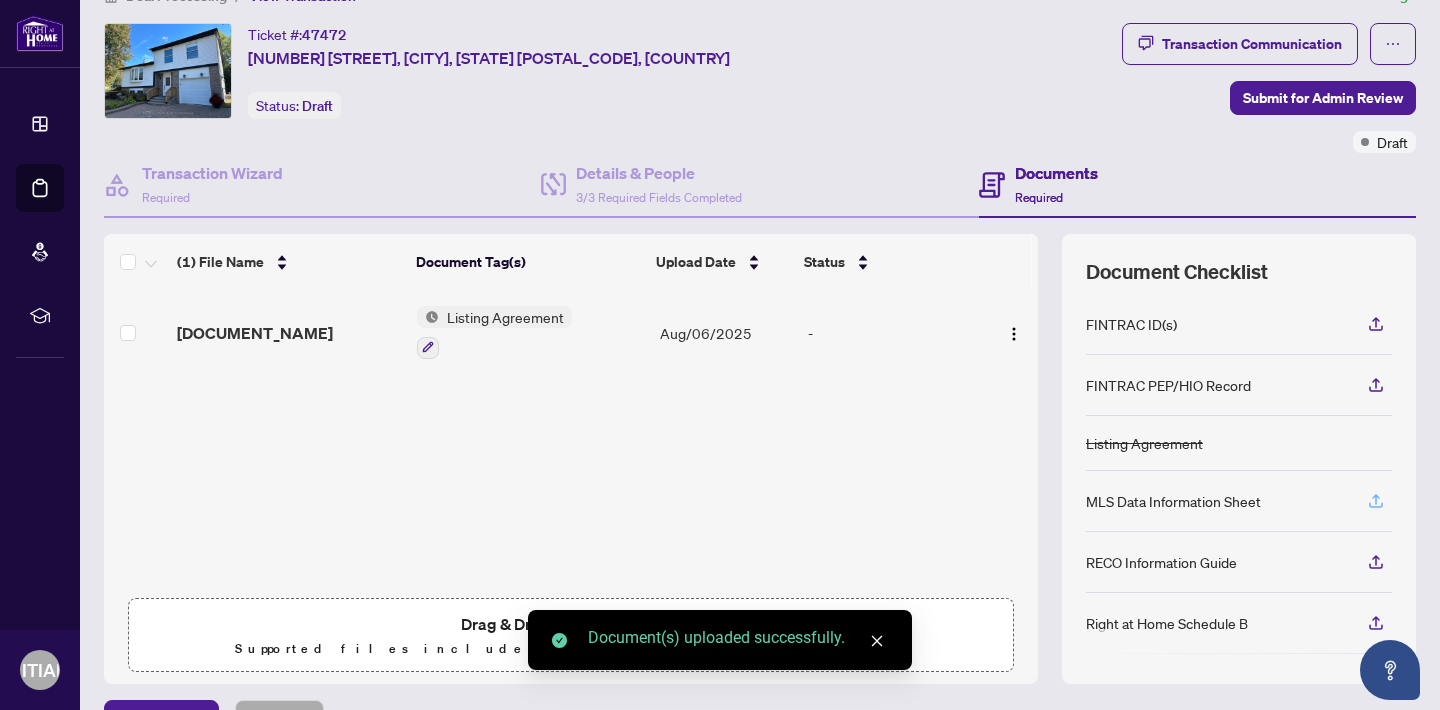click 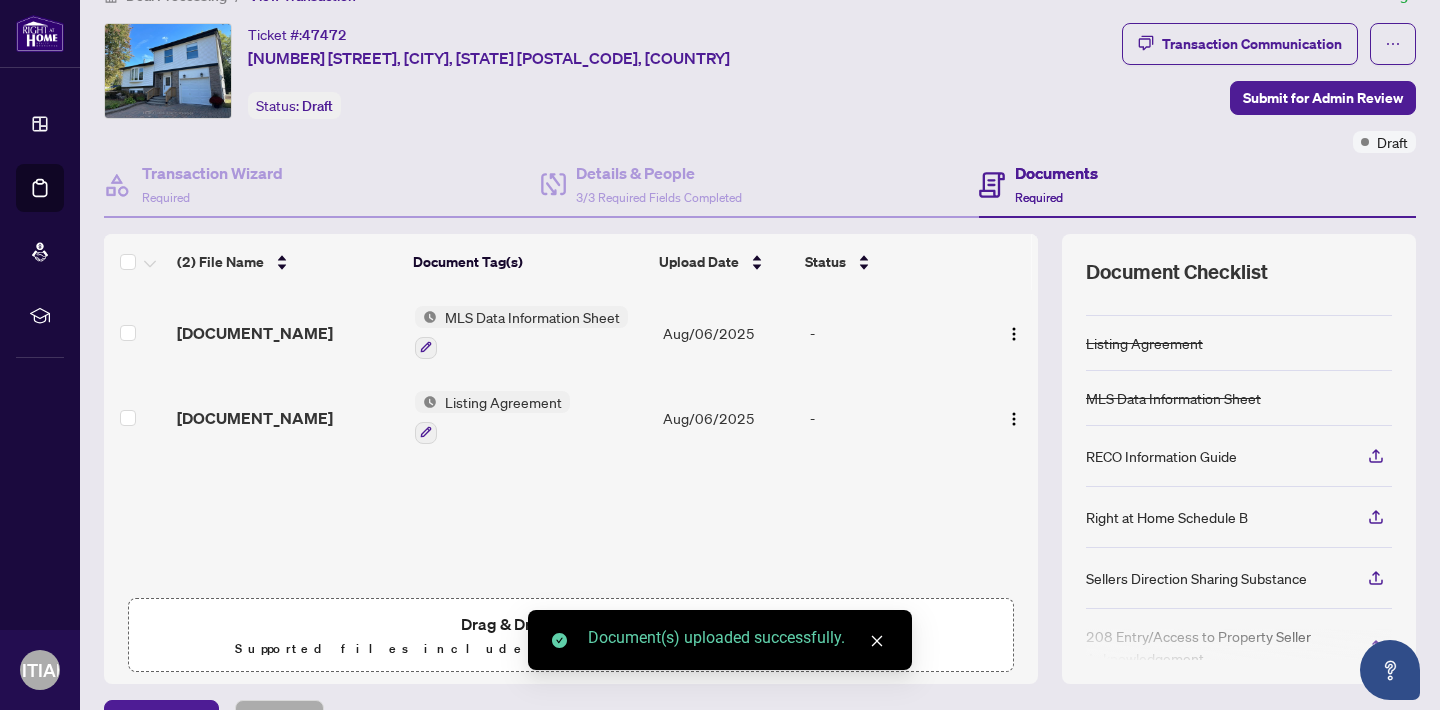 scroll, scrollTop: 112, scrollLeft: 0, axis: vertical 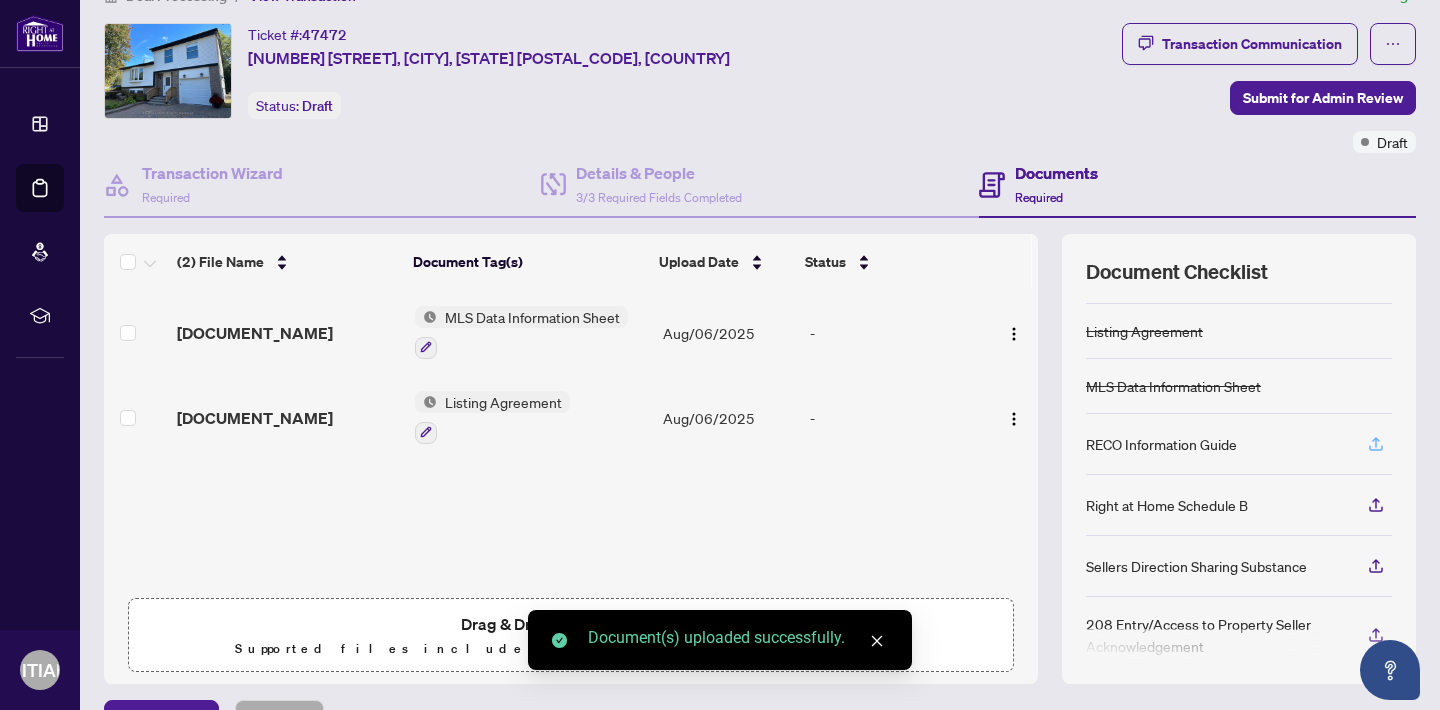 click 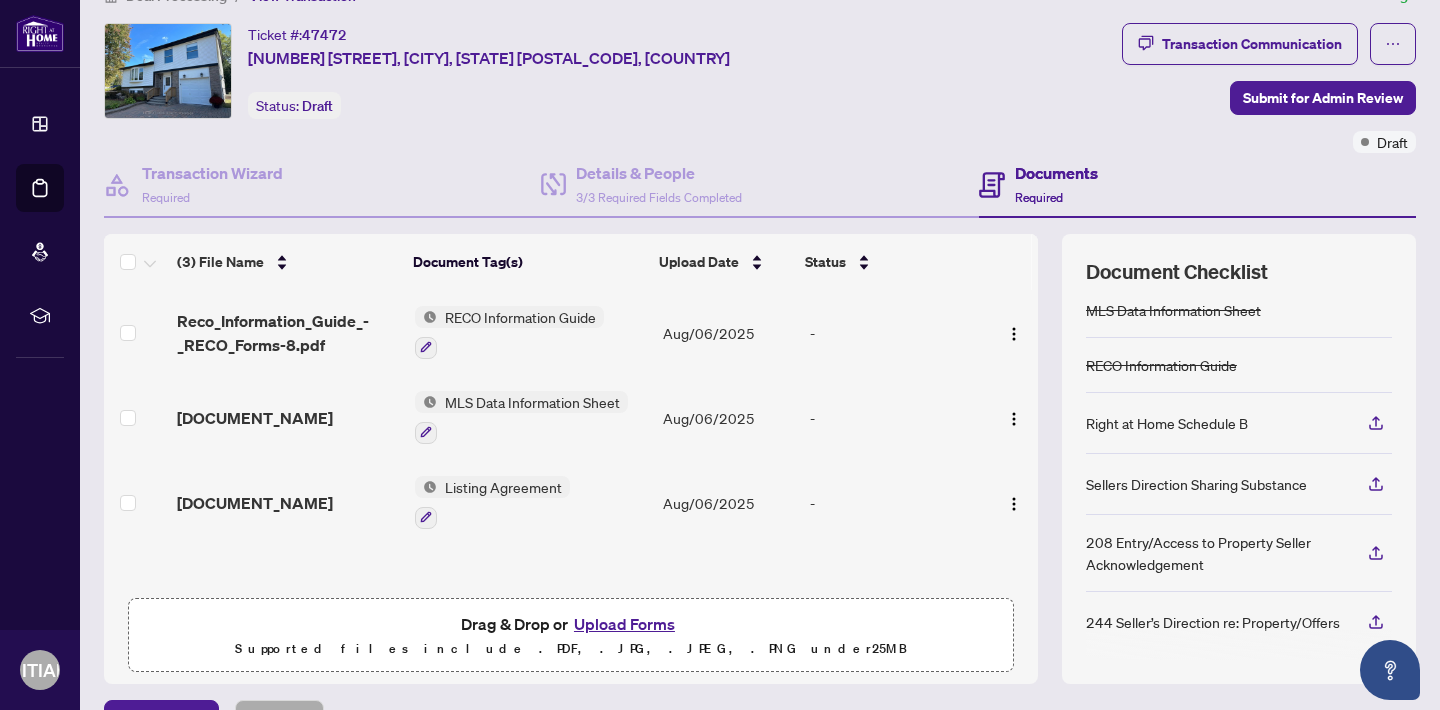 scroll, scrollTop: 188, scrollLeft: 0, axis: vertical 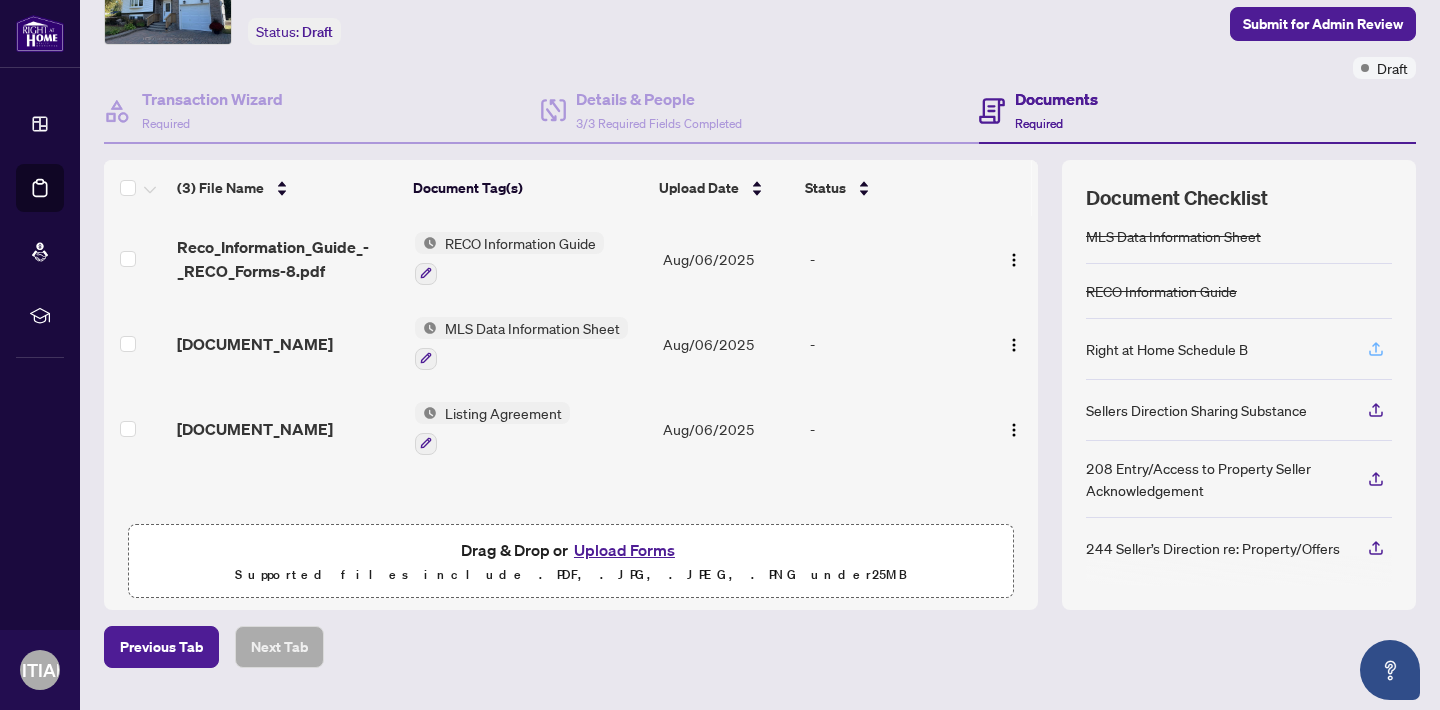 click 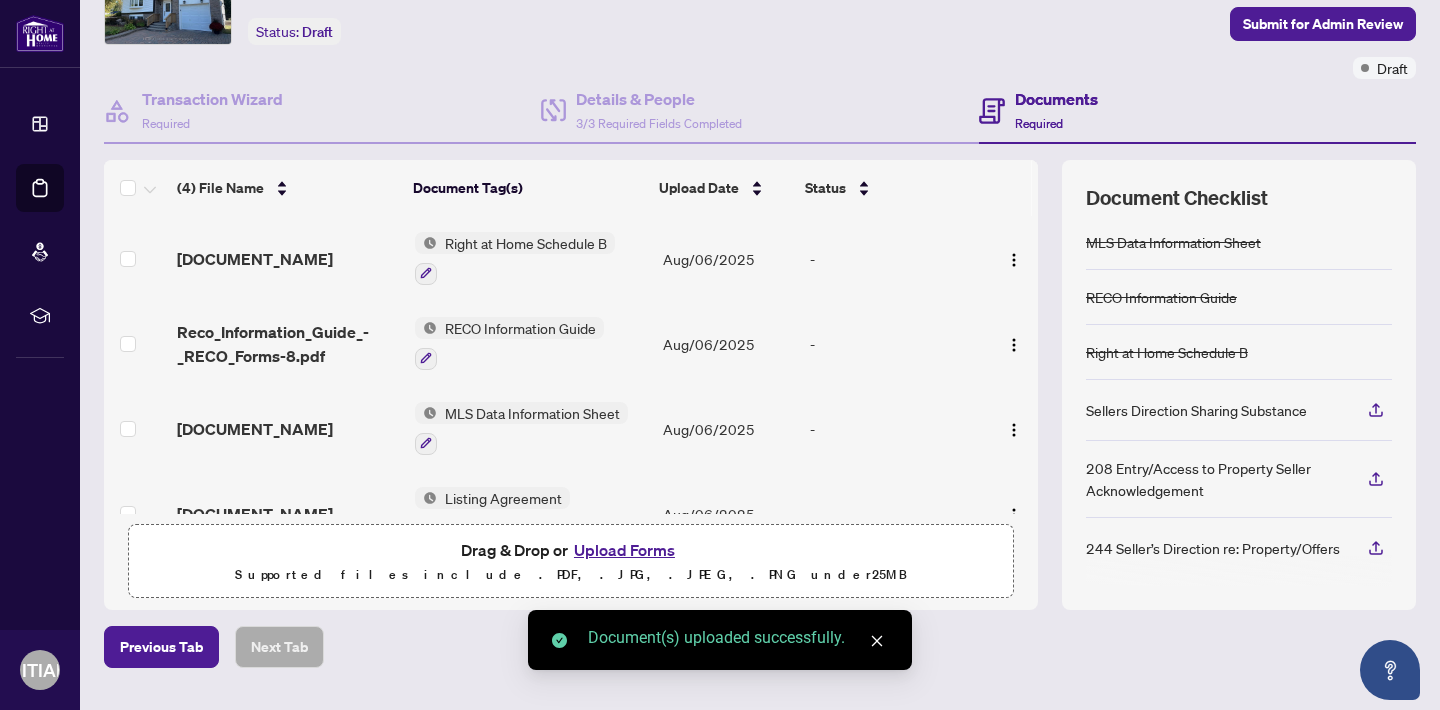 scroll, scrollTop: 182, scrollLeft: 0, axis: vertical 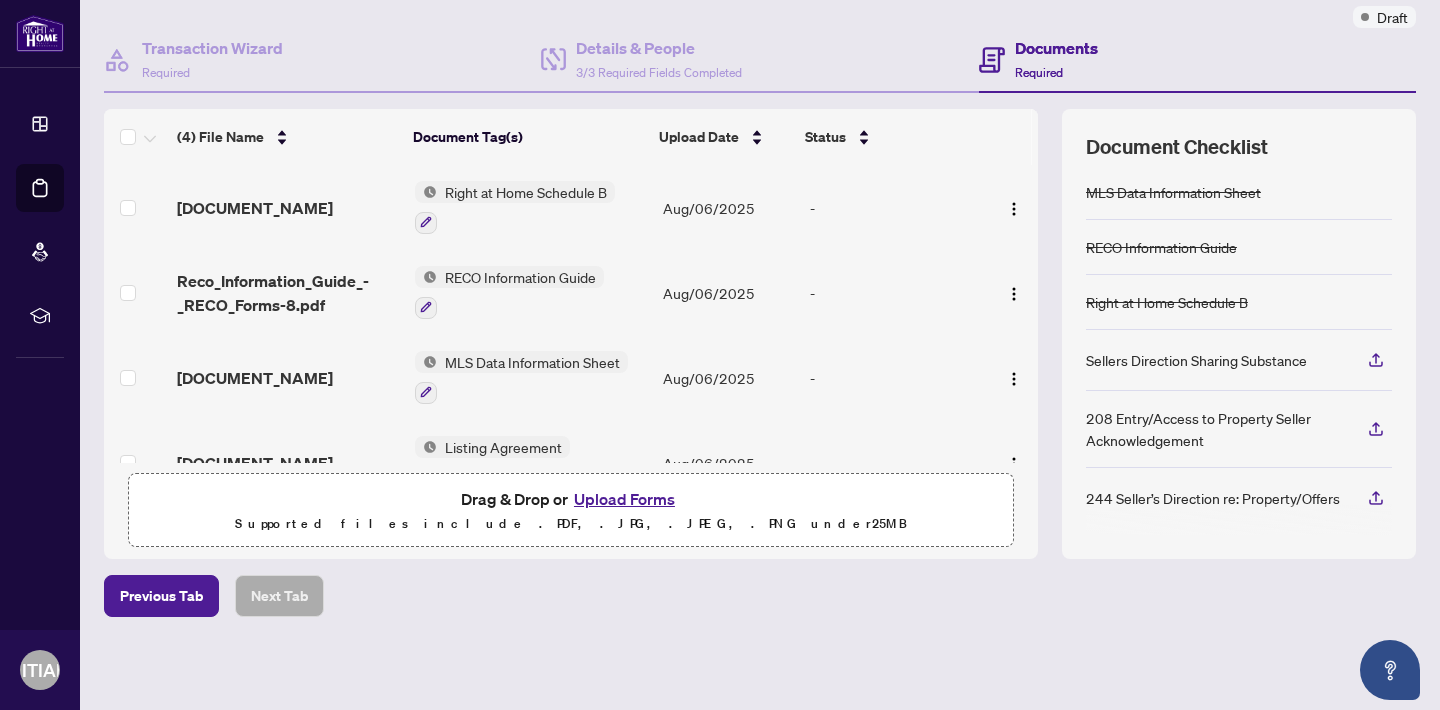 click on "Upload Forms" at bounding box center [624, 499] 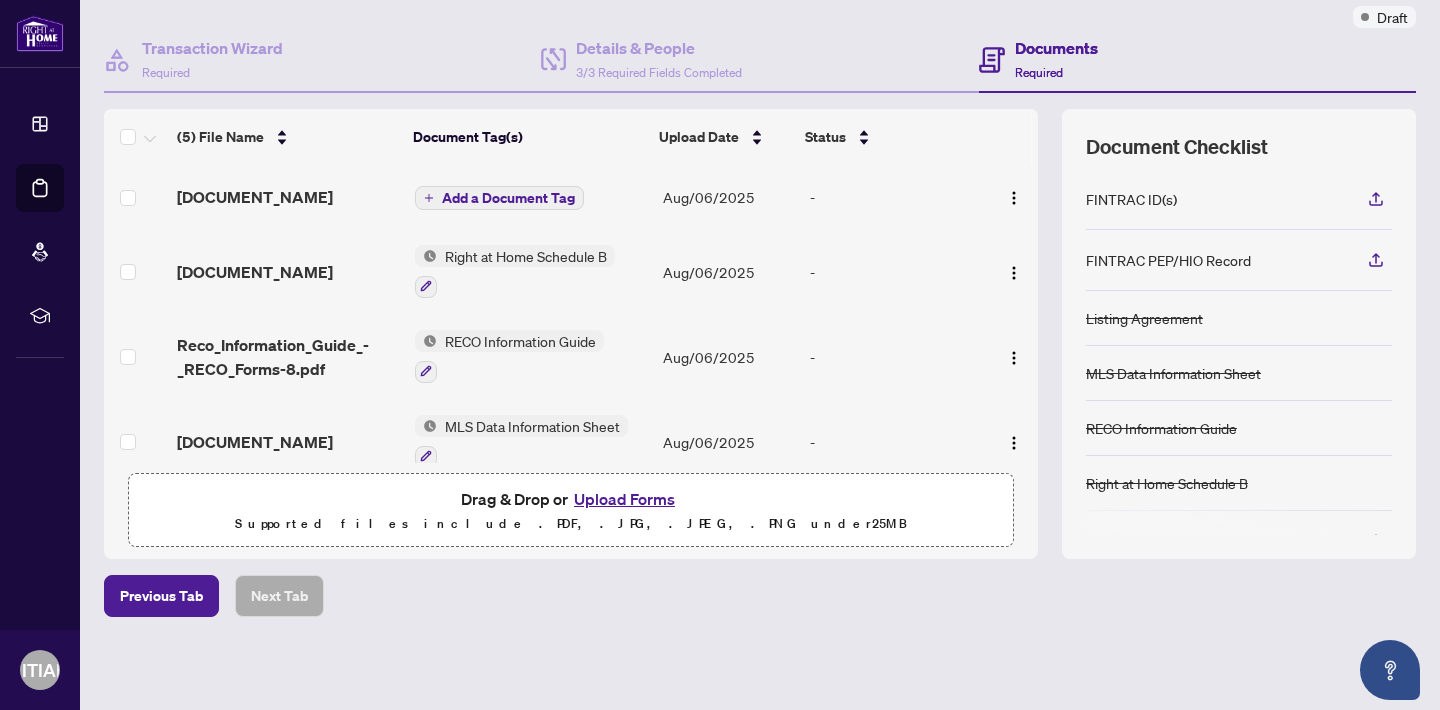 scroll, scrollTop: 0, scrollLeft: 0, axis: both 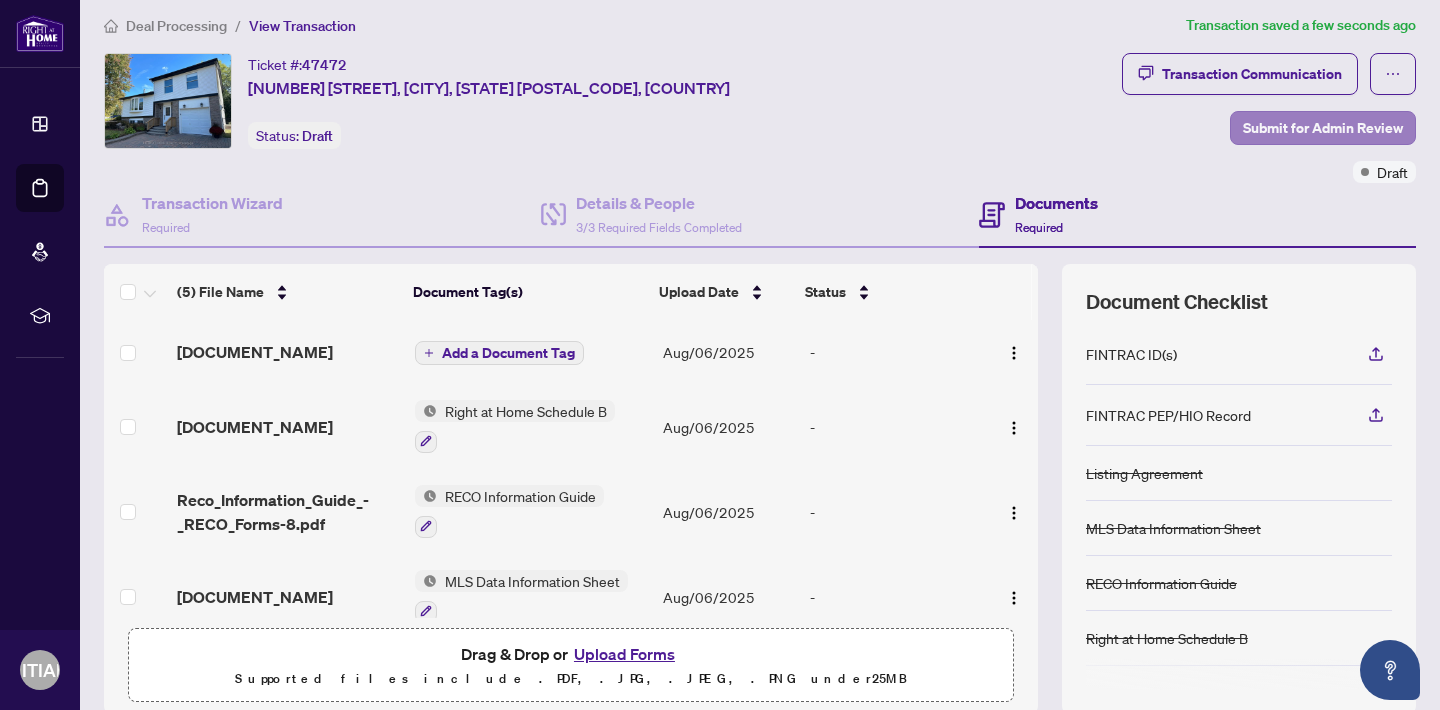 click on "Submit for Admin Review" at bounding box center (1323, 128) 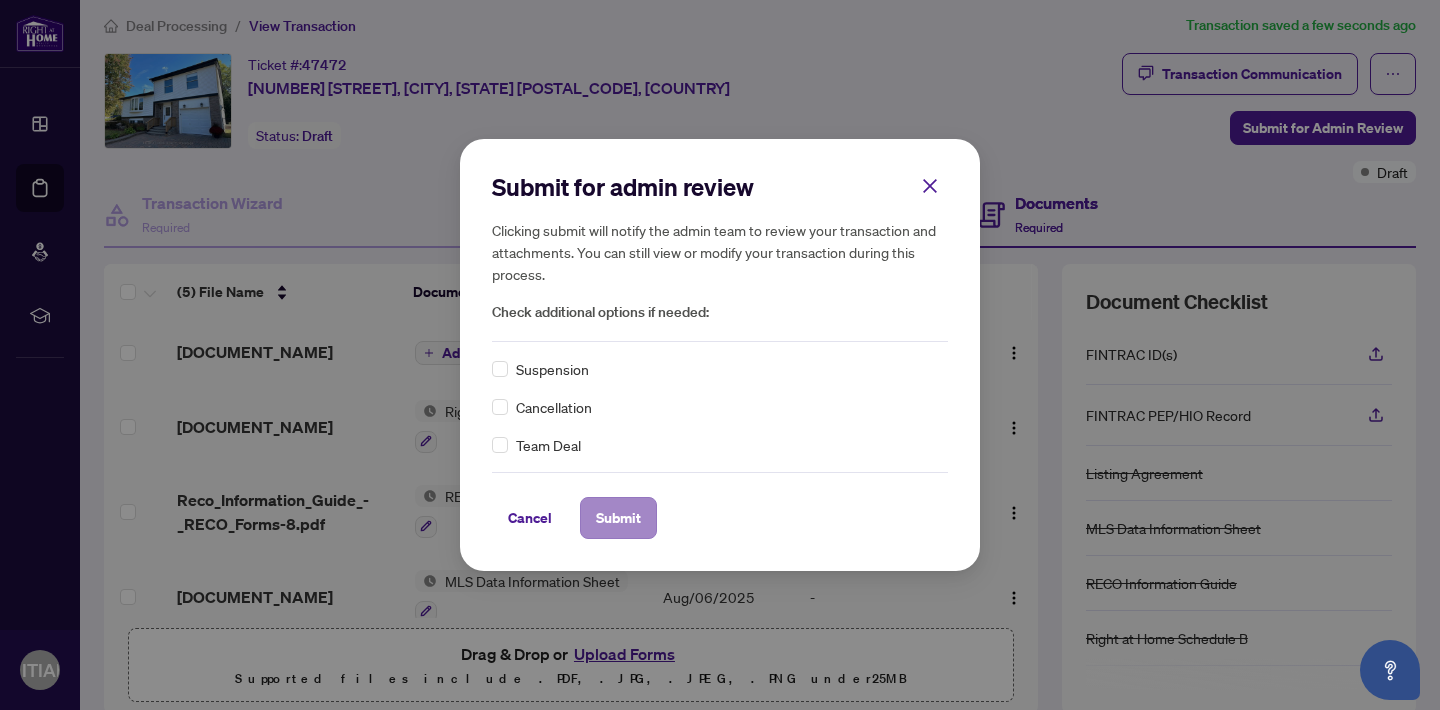 click on "Submit" at bounding box center [618, 518] 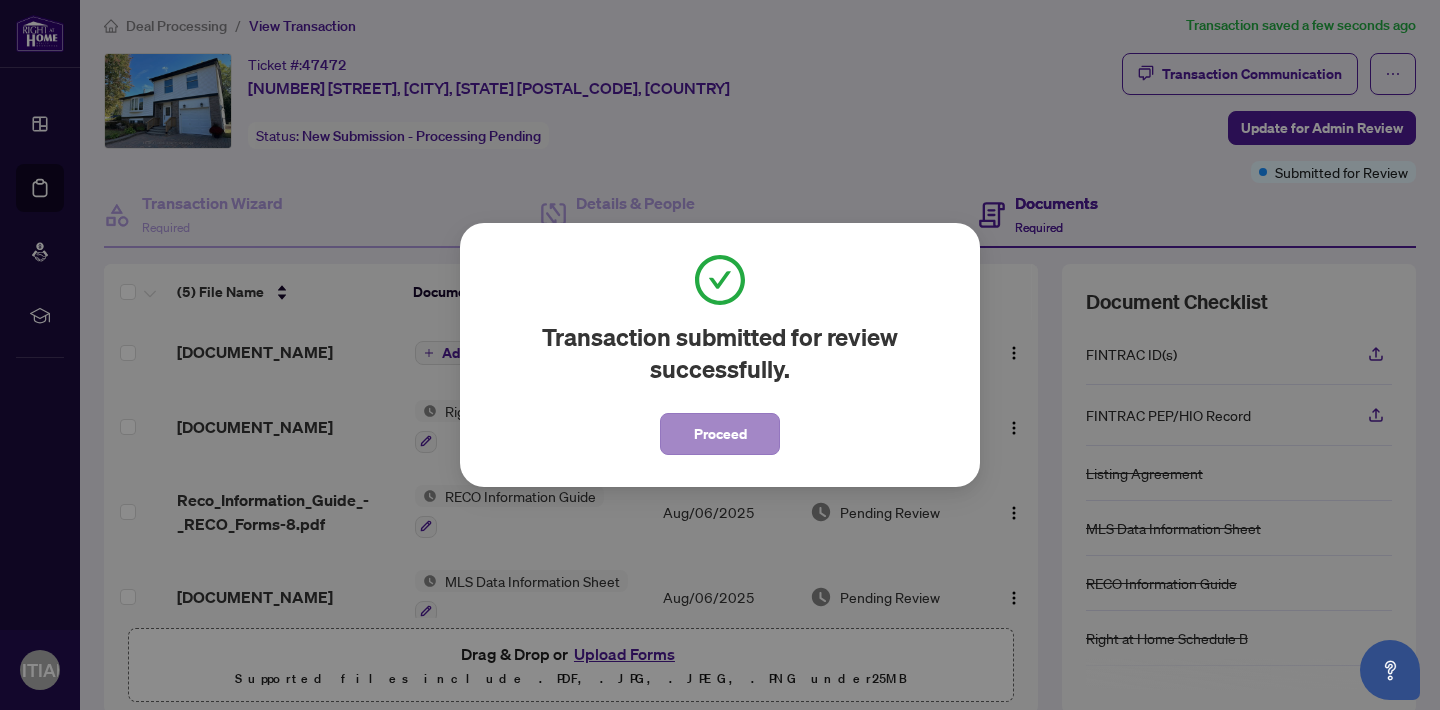 click on "Proceed" at bounding box center (720, 434) 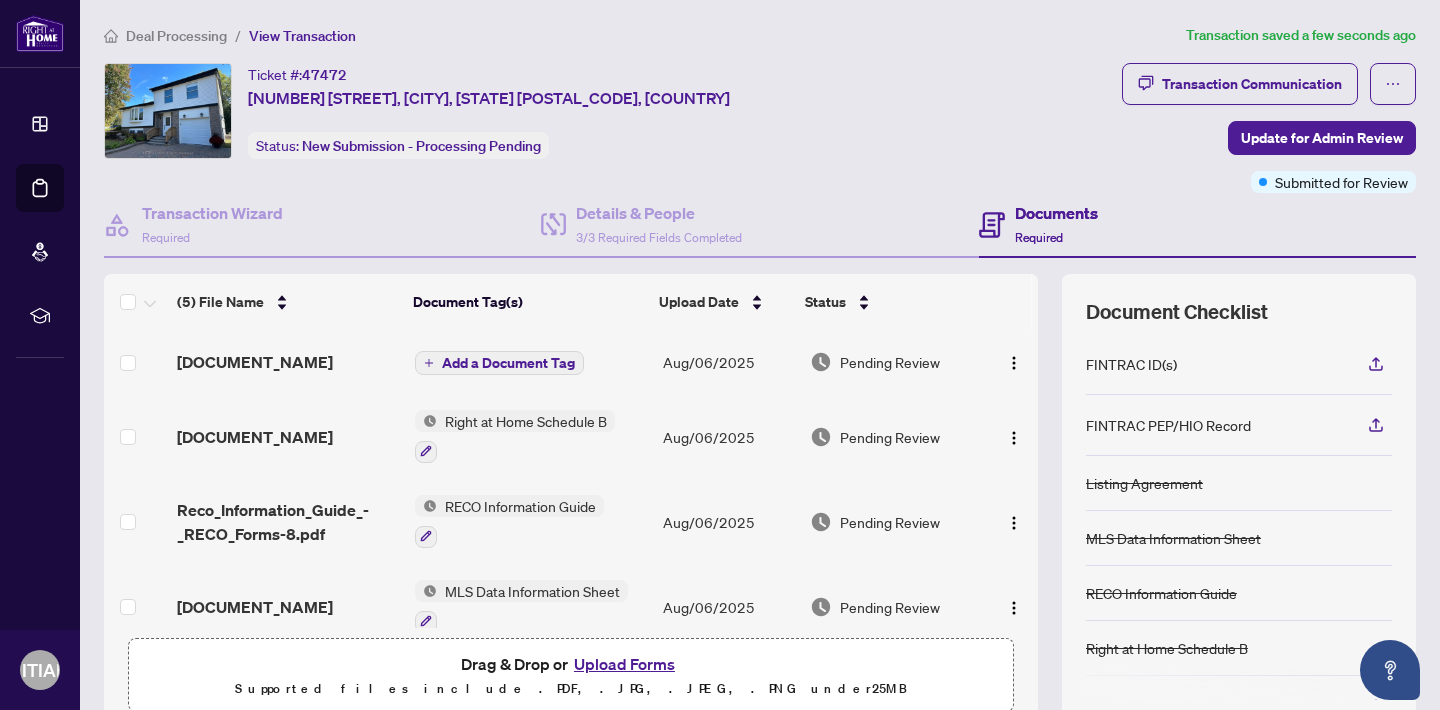 scroll, scrollTop: -3, scrollLeft: 0, axis: vertical 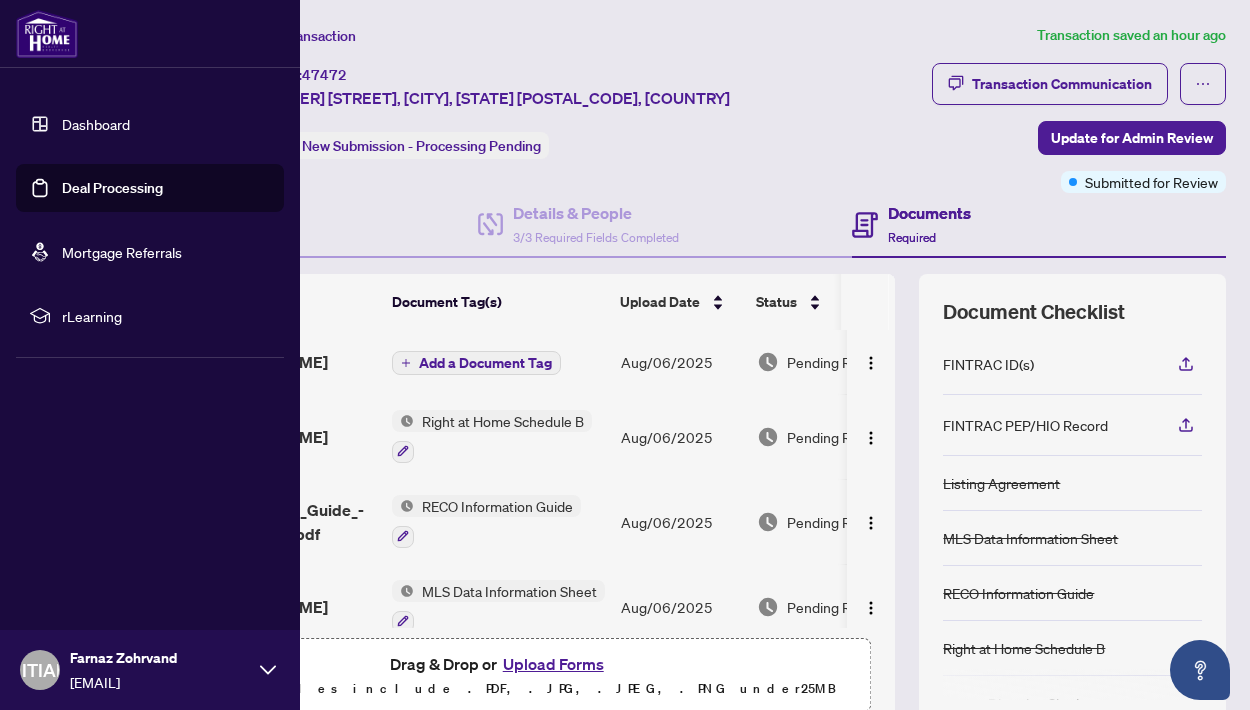 click on "Dashboard" at bounding box center [96, 124] 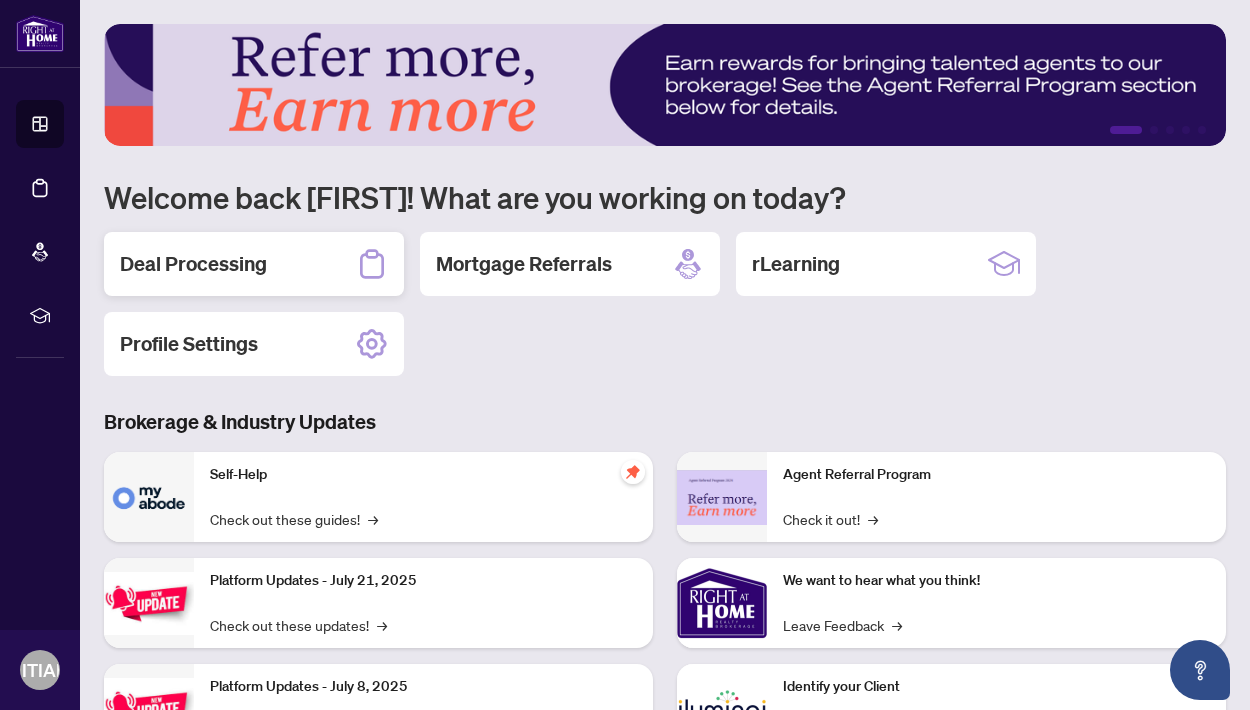 click on "Deal Processing" at bounding box center (193, 264) 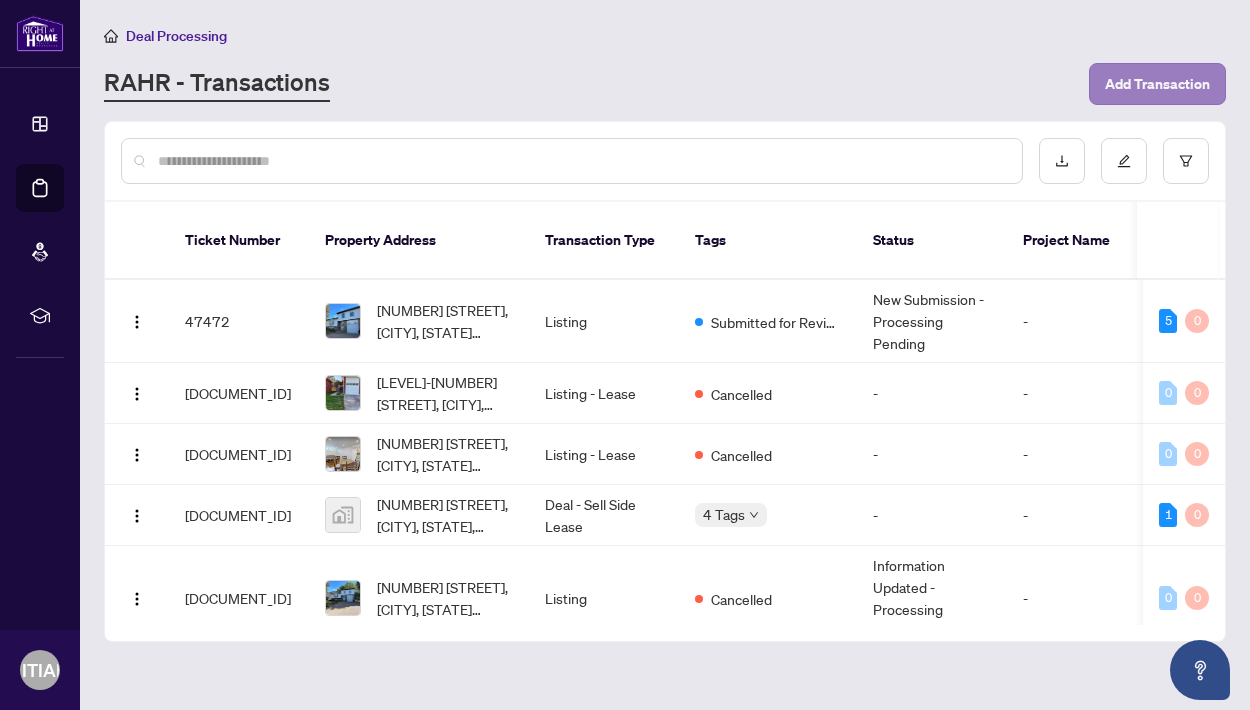 click on "Add Transaction" at bounding box center [1157, 84] 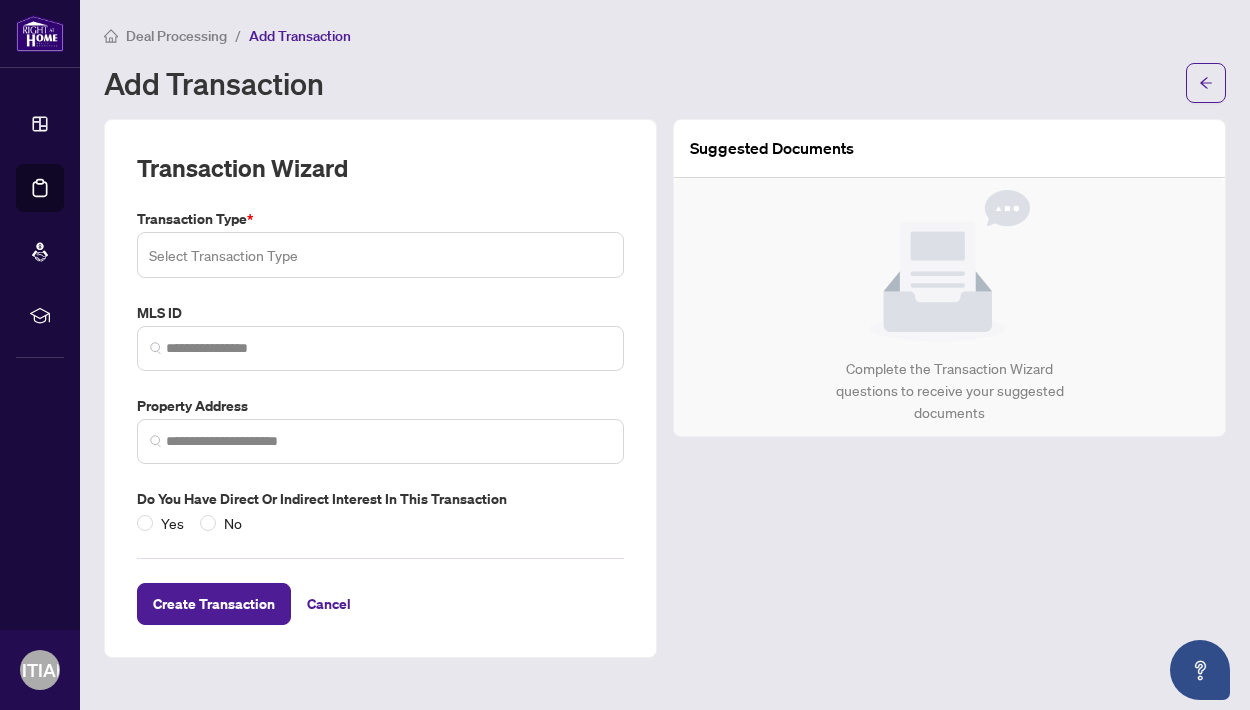 click at bounding box center (380, 255) 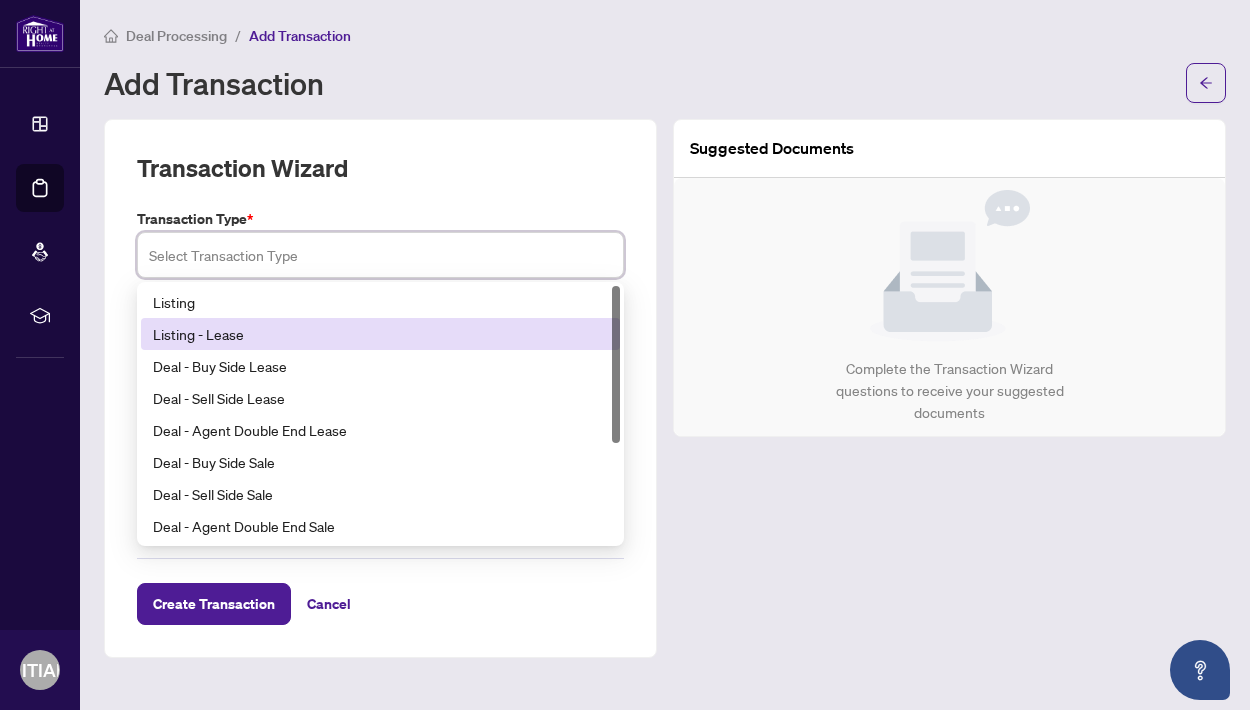 click on "Listing - Lease" at bounding box center (380, 334) 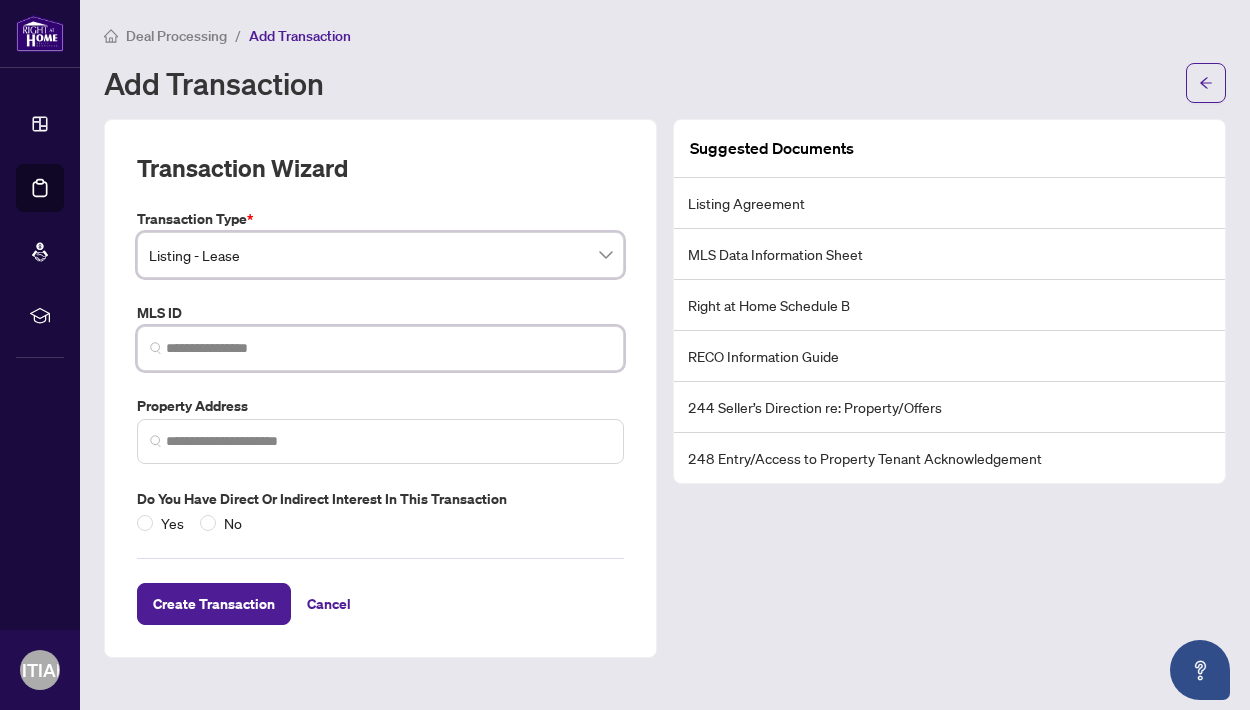 click at bounding box center (388, 348) 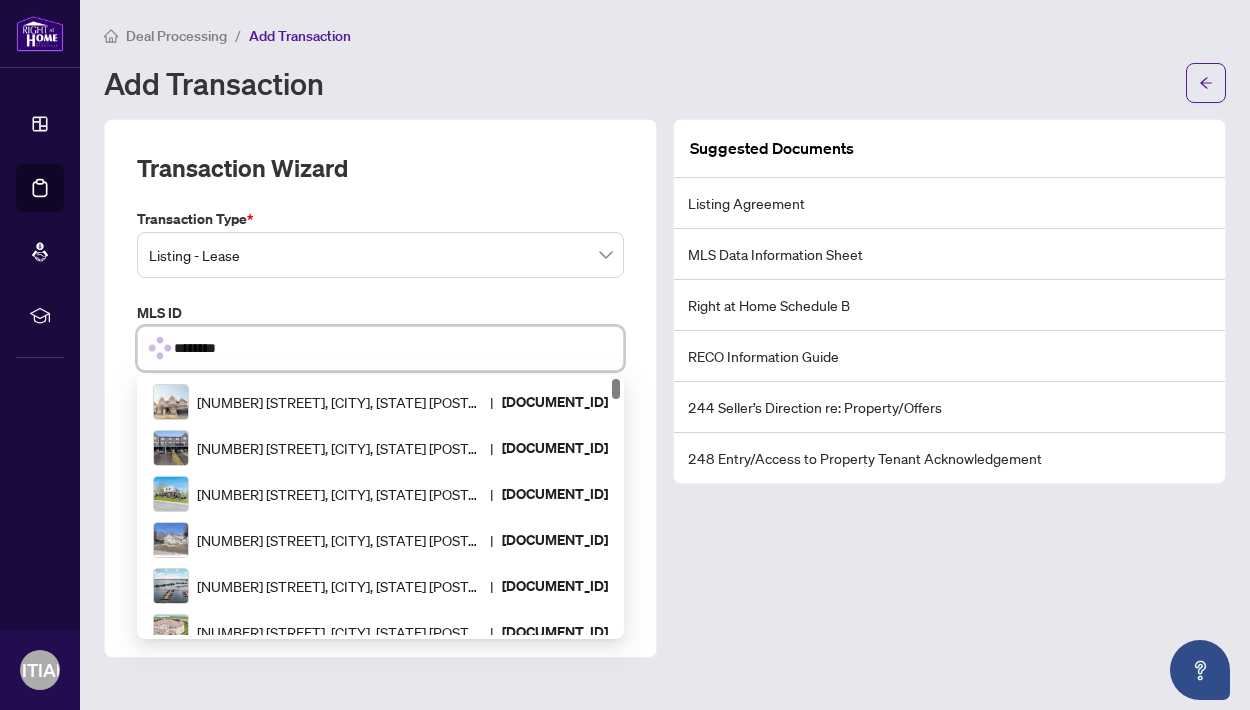 type on "*********" 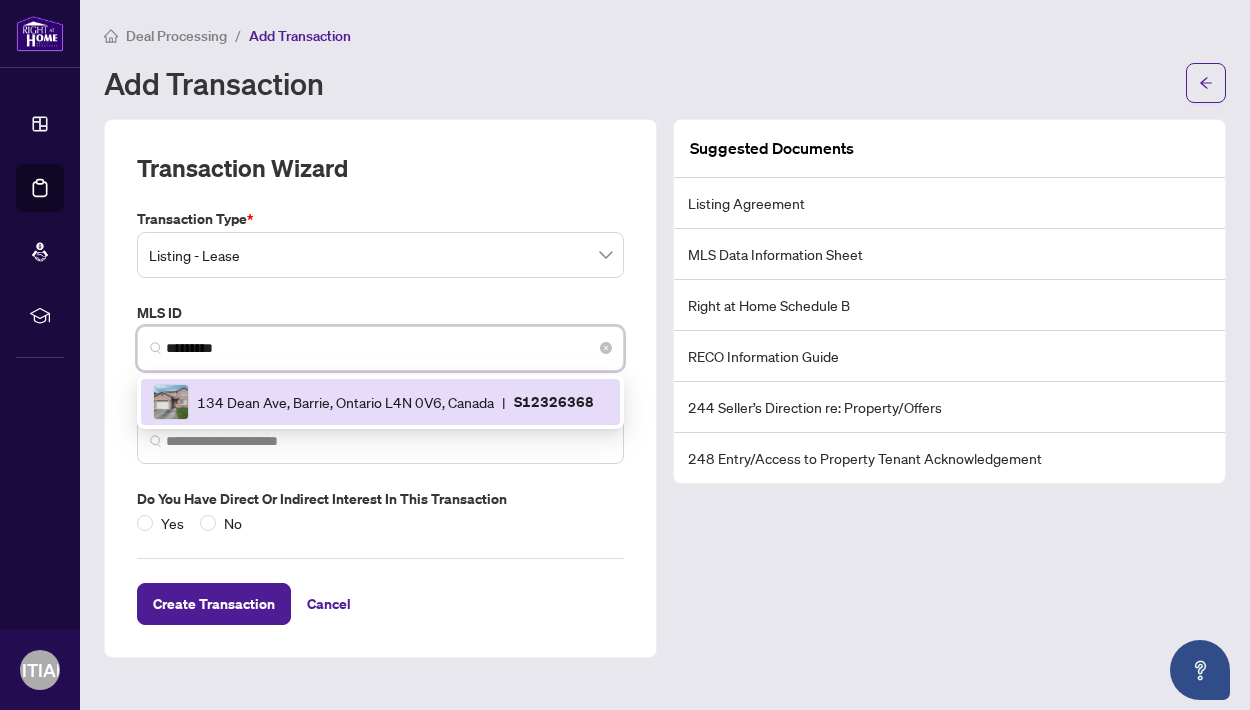 click on "134 Dean Ave, Barrie, Ontario L4N 0V6, Canada" at bounding box center [345, 402] 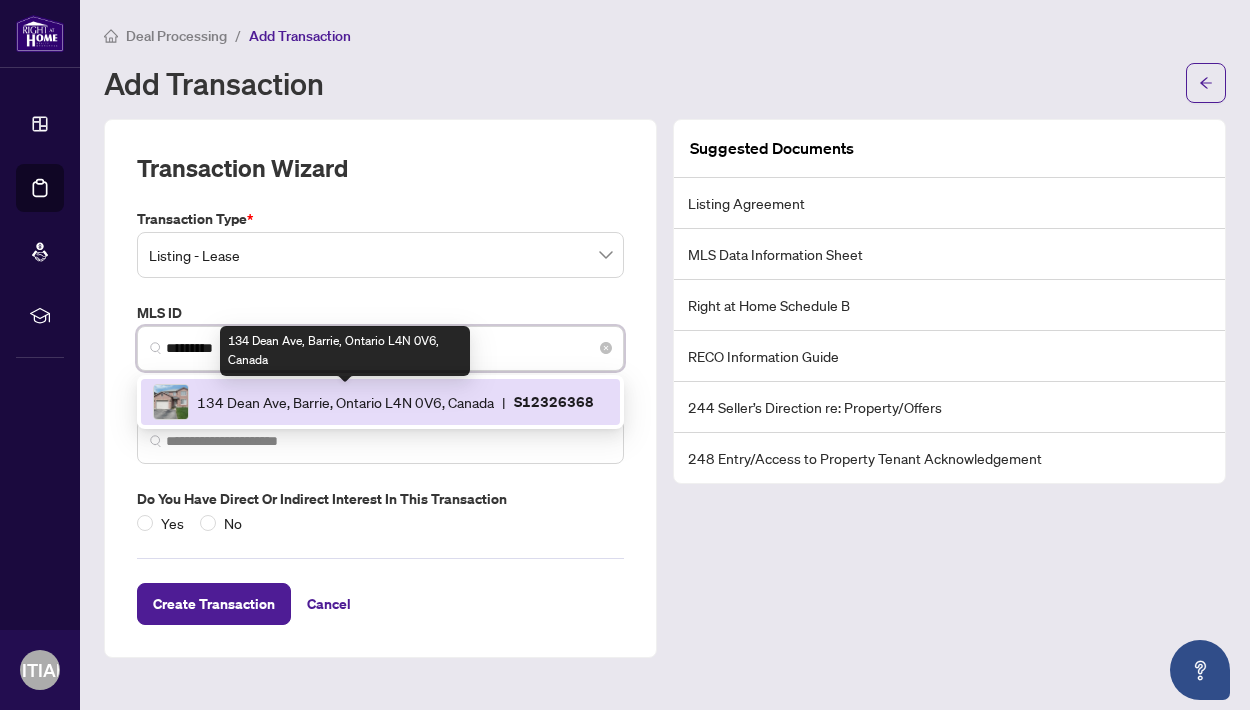 type on "**********" 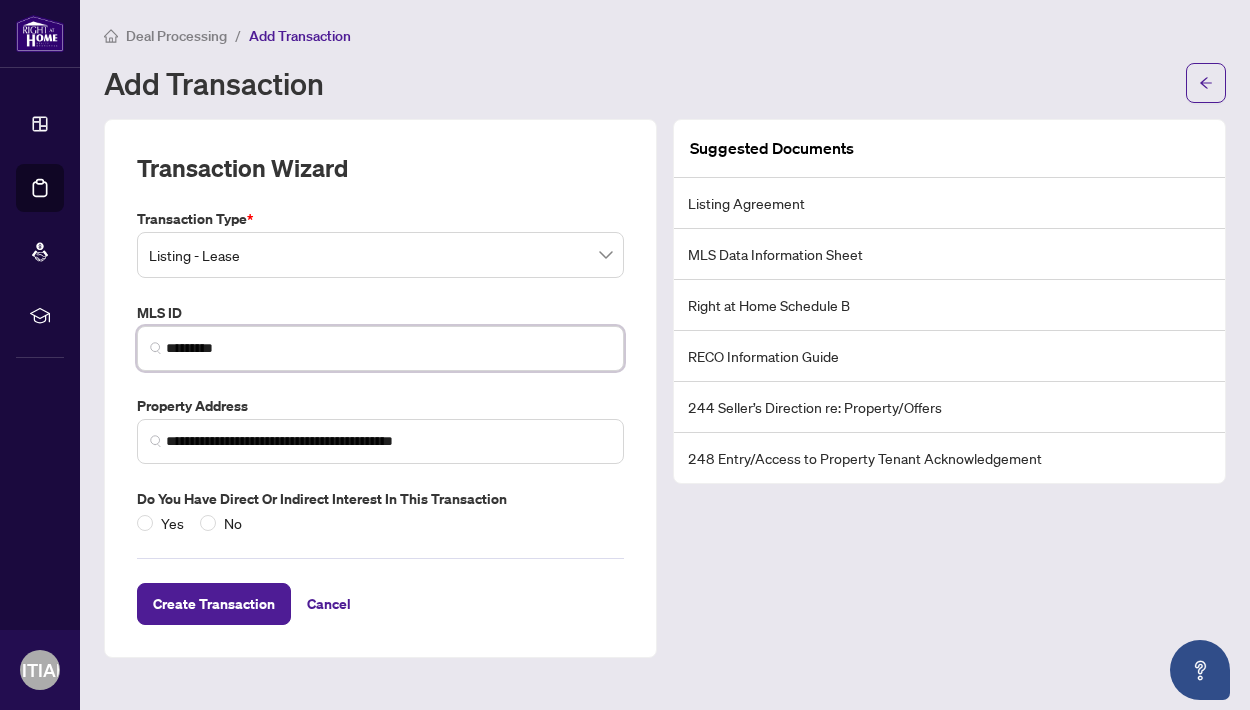 type on "*********" 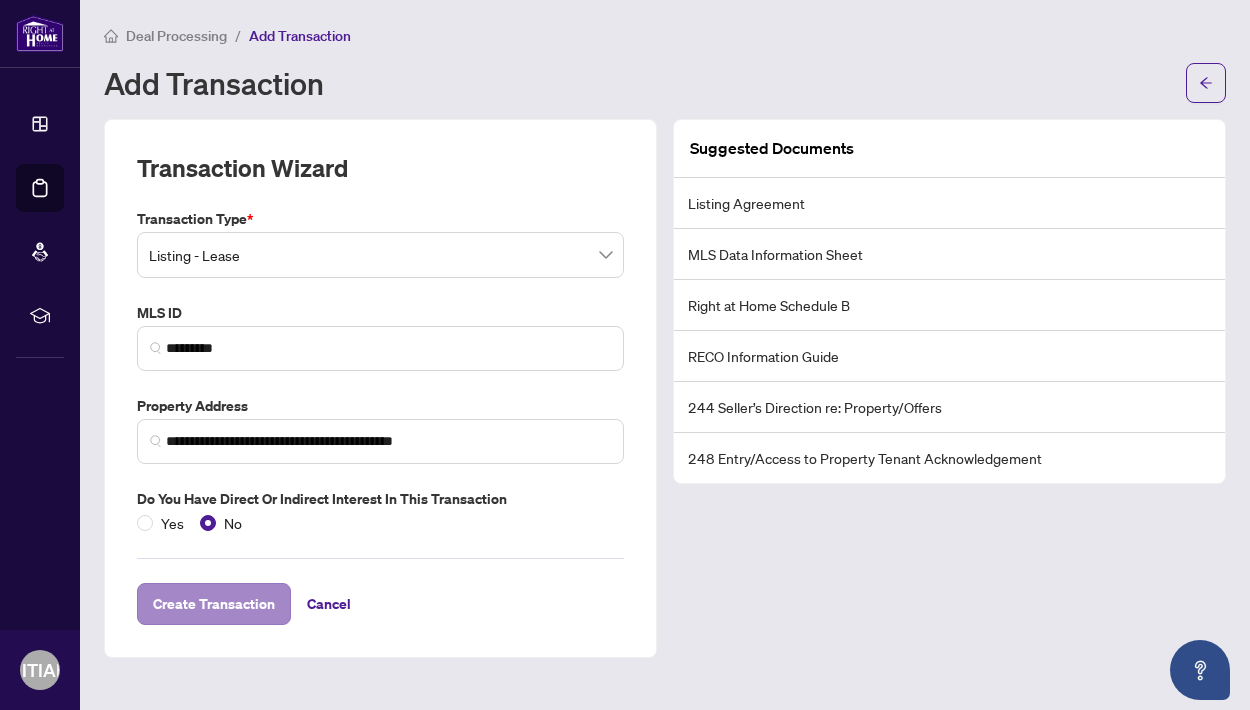 click on "Create Transaction" at bounding box center (214, 604) 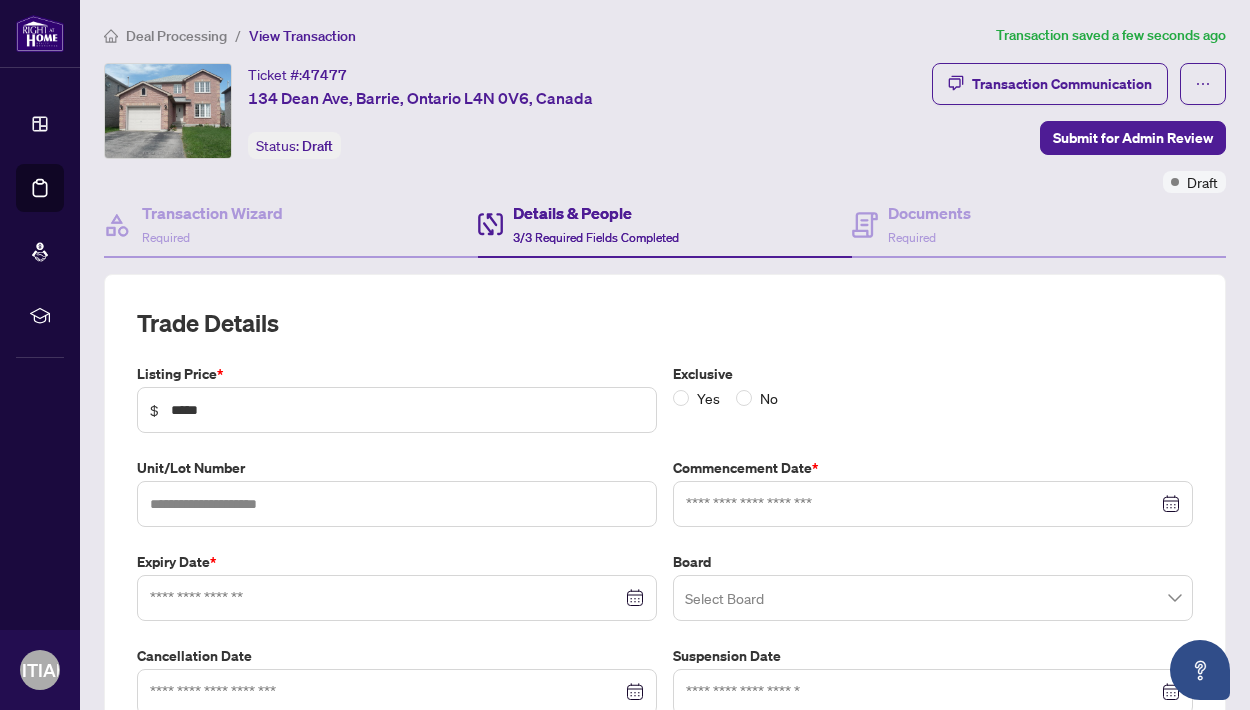 type on "**********" 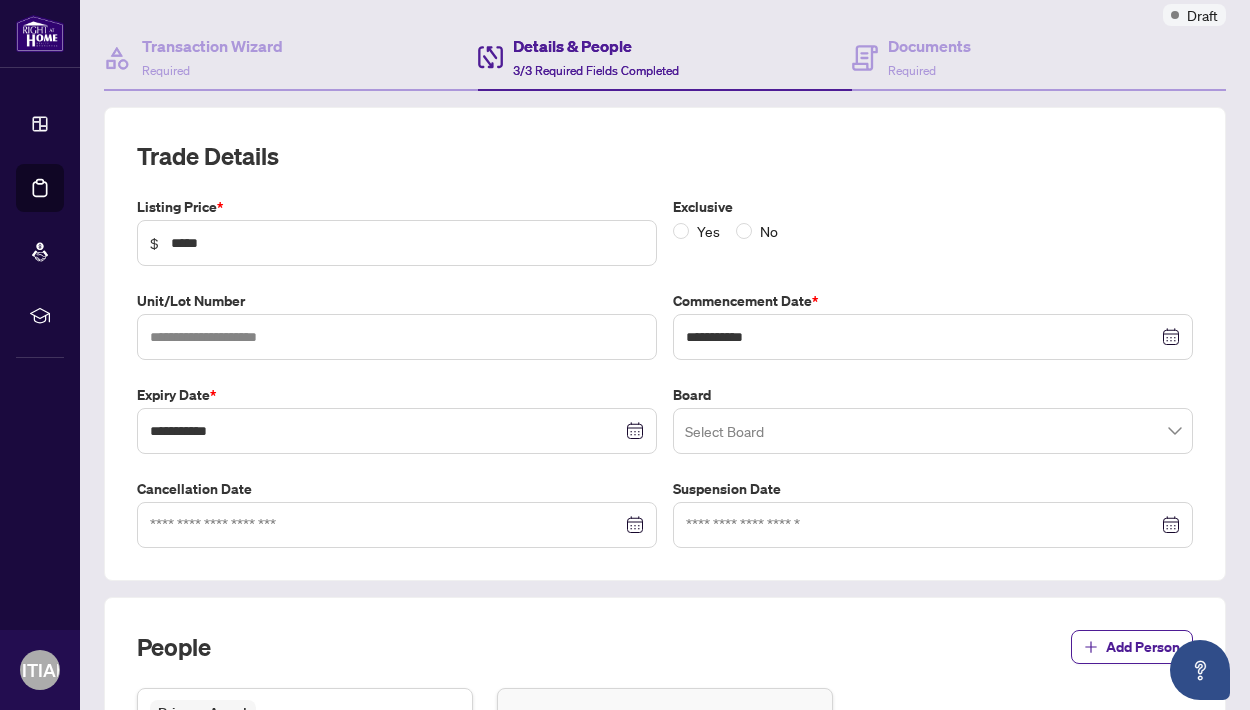 scroll, scrollTop: 181, scrollLeft: 0, axis: vertical 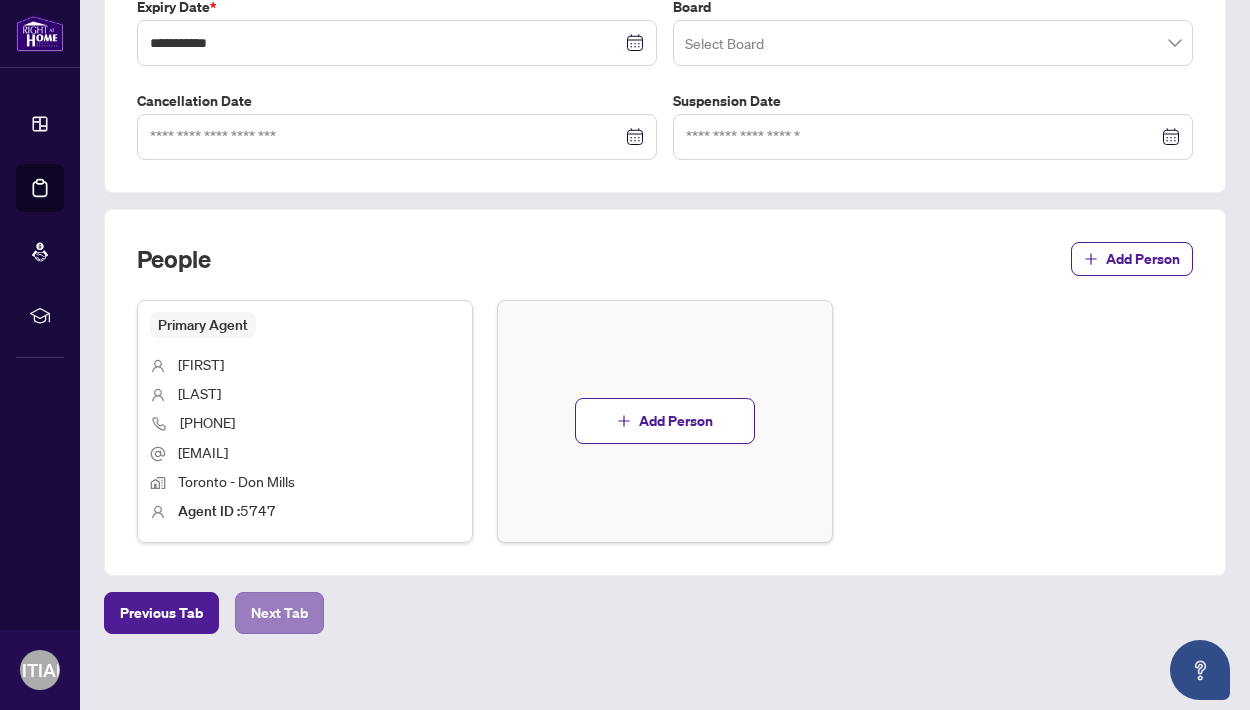click on "Next Tab" at bounding box center (279, 613) 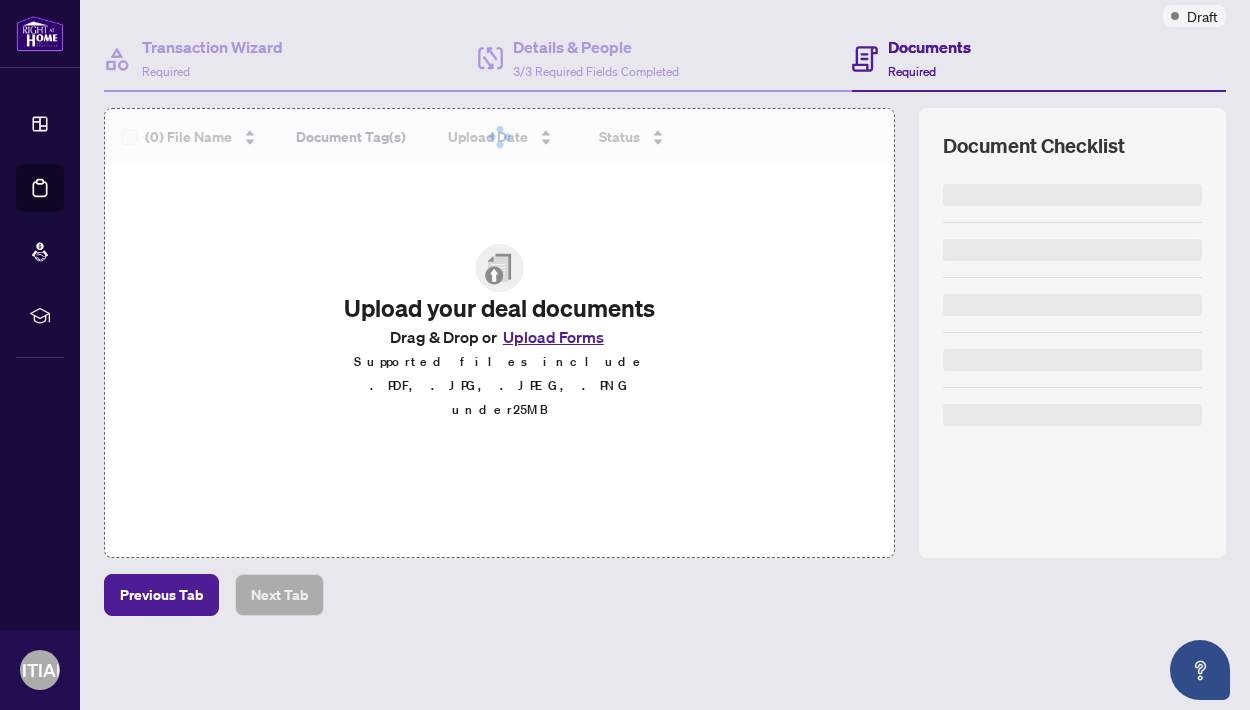 scroll, scrollTop: 165, scrollLeft: 0, axis: vertical 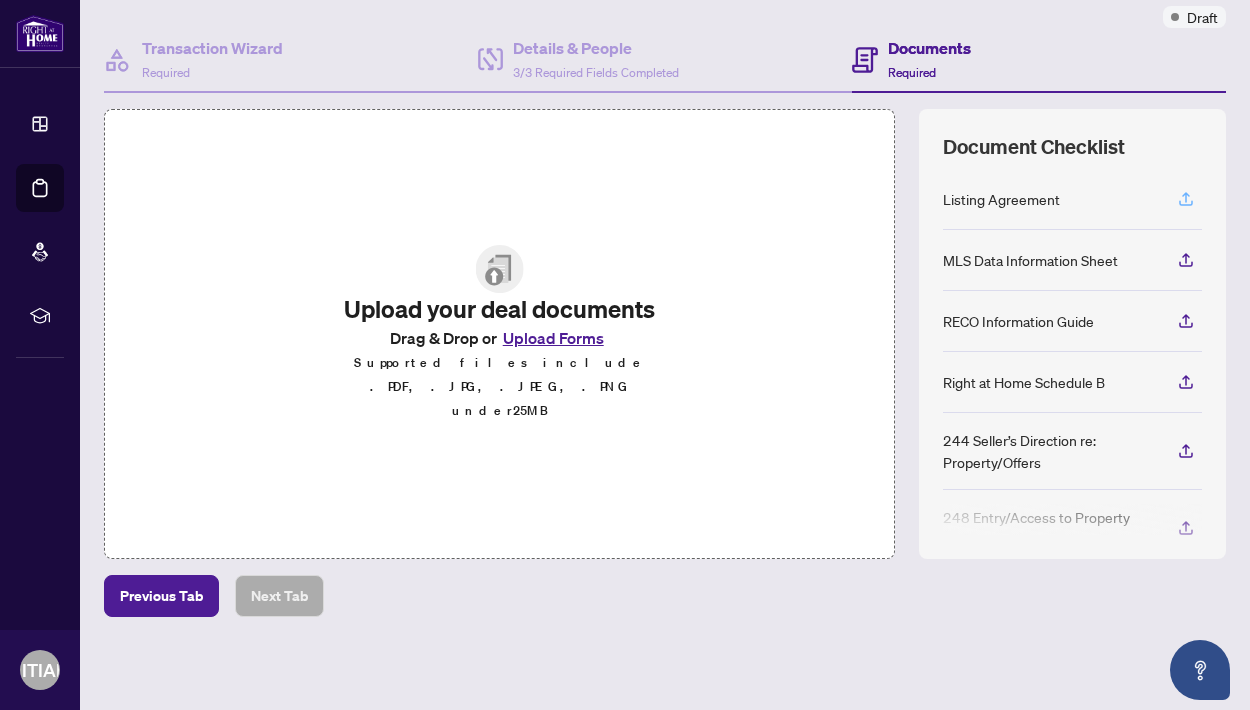 click 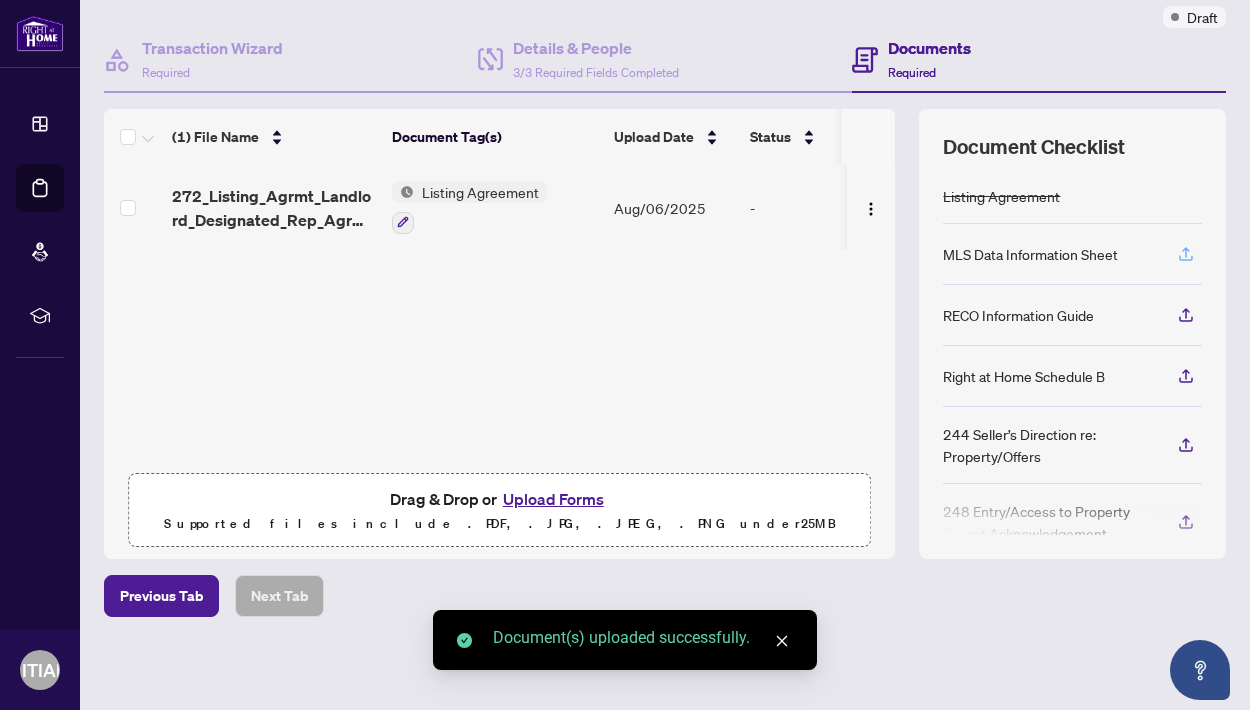 click 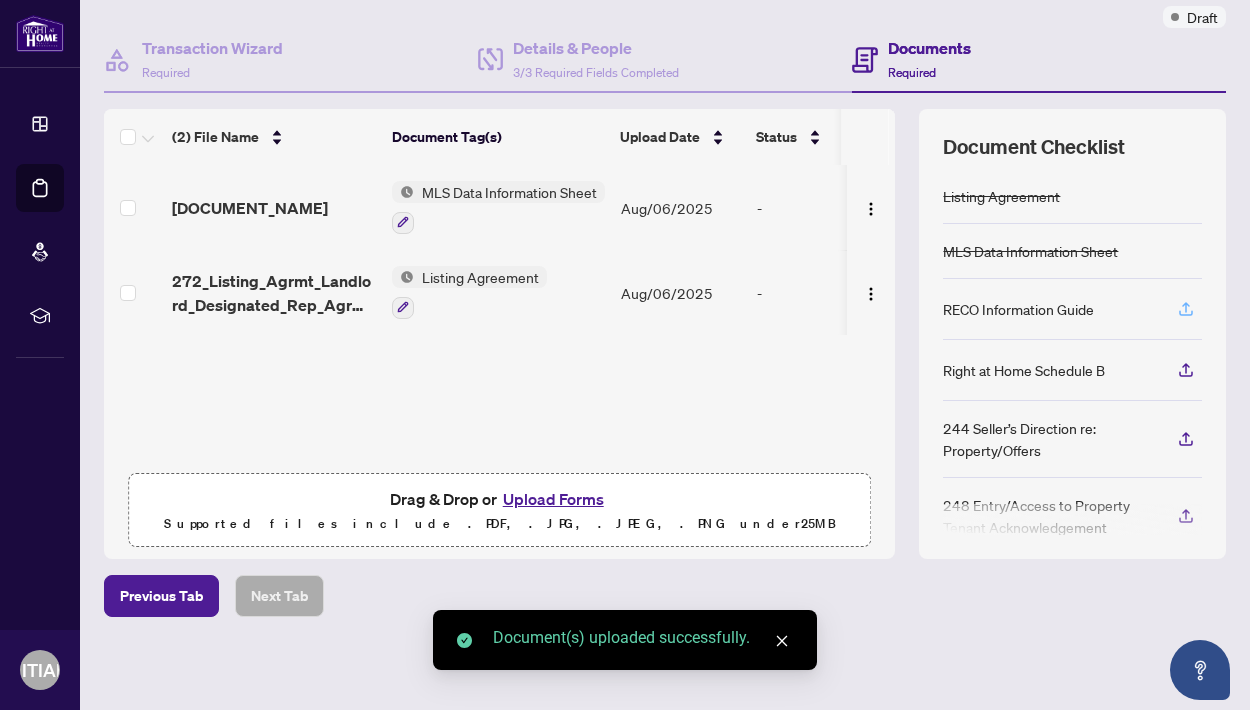 click 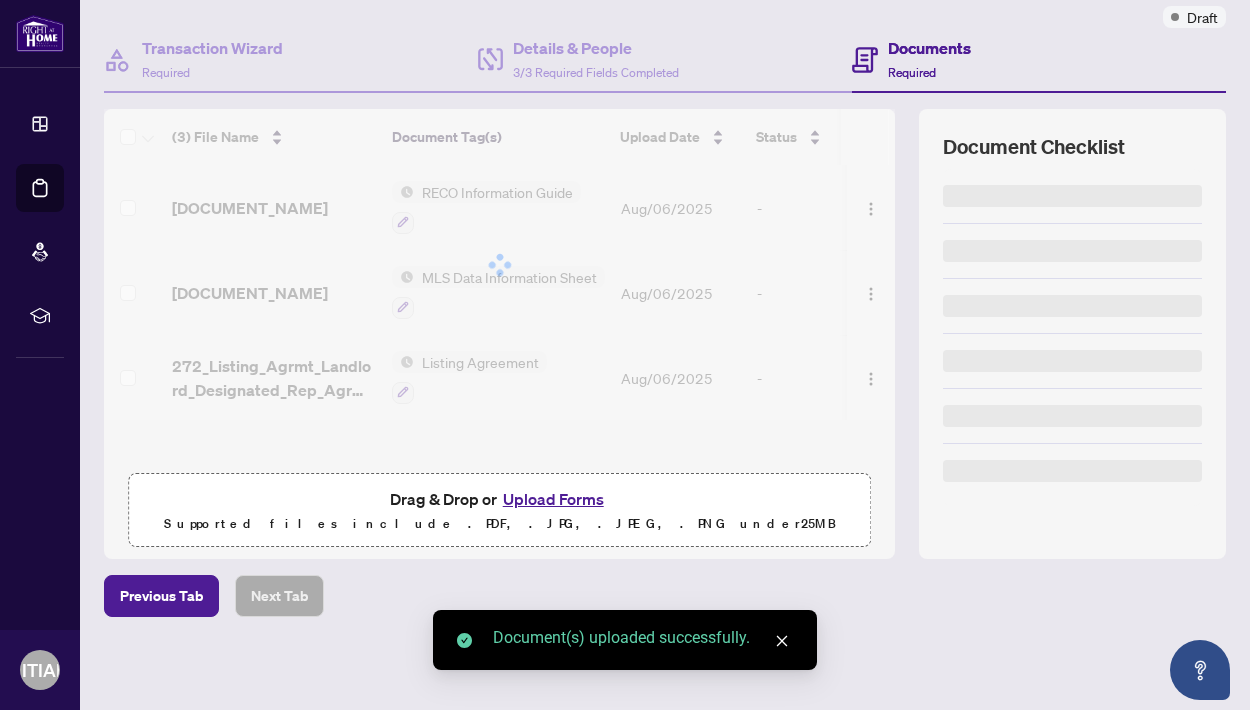 scroll, scrollTop: 0, scrollLeft: 0, axis: both 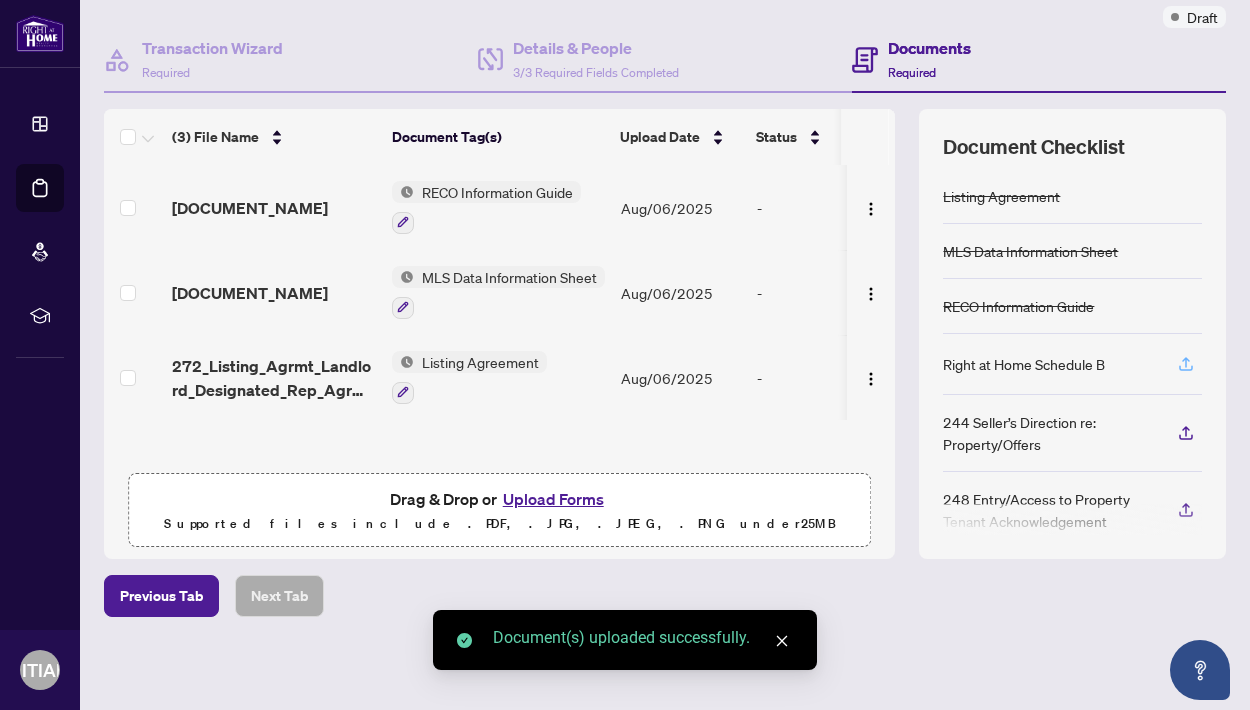 click 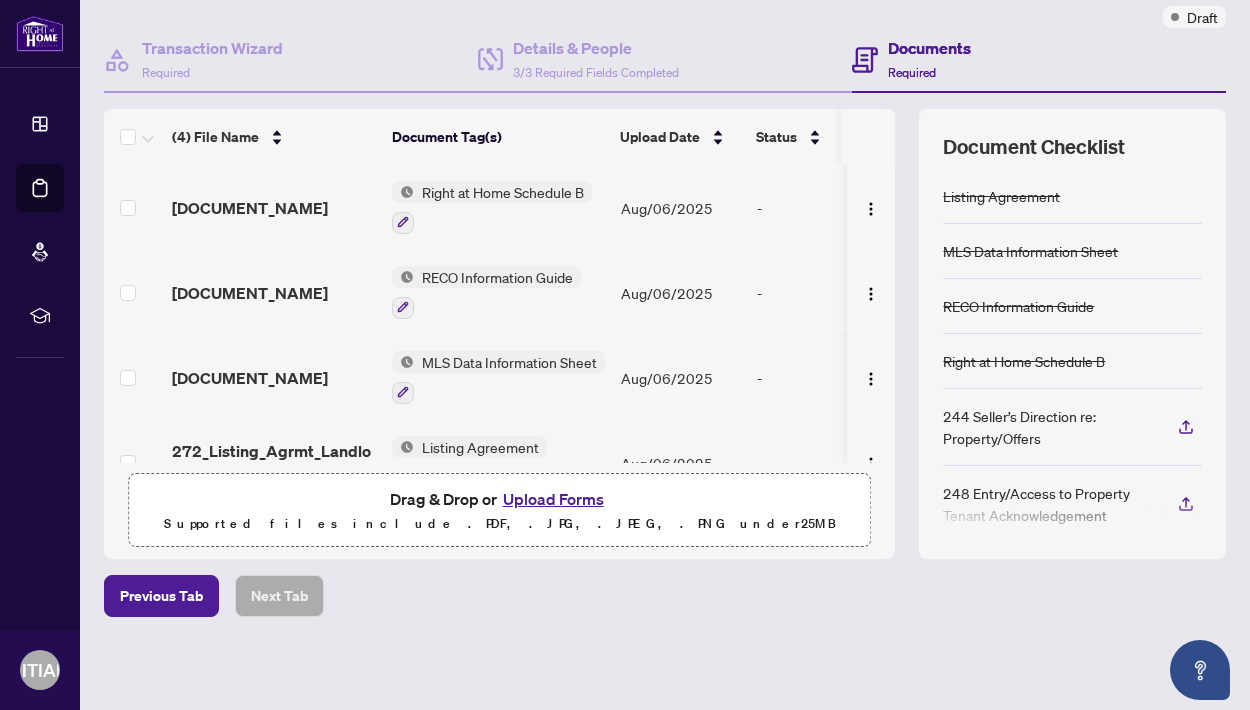 scroll, scrollTop: 0, scrollLeft: 0, axis: both 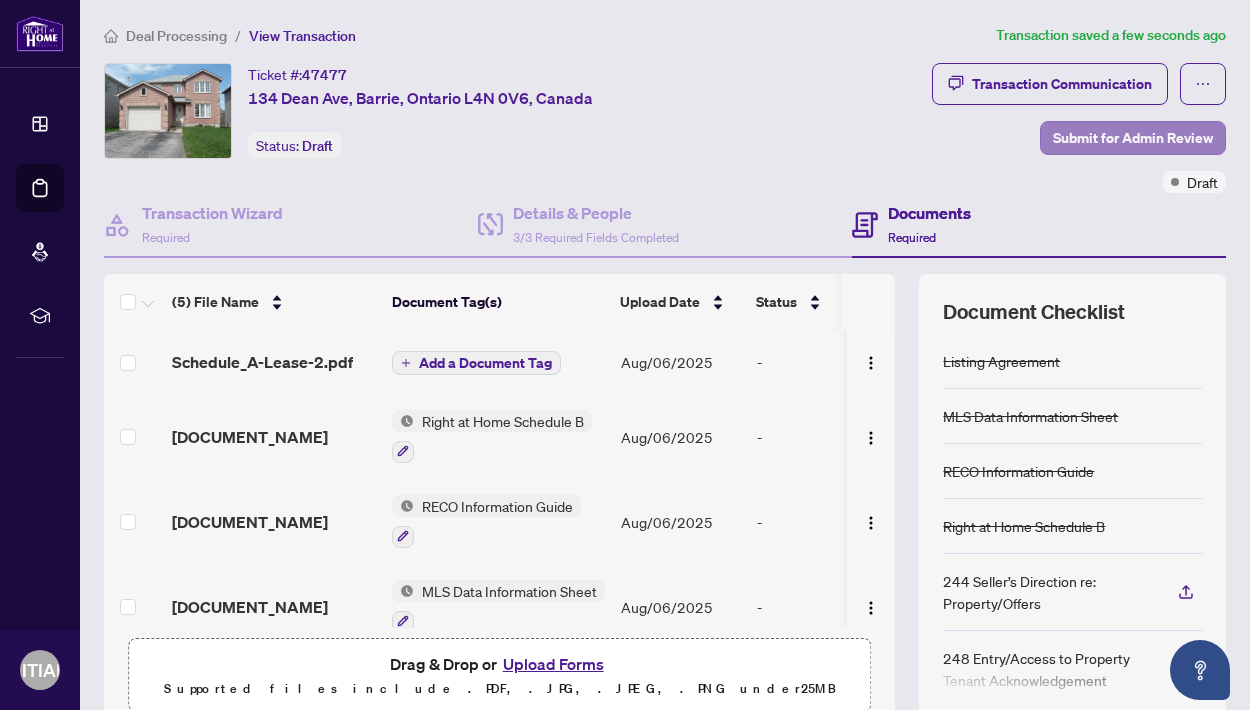 click on "Submit for Admin Review" at bounding box center [1133, 138] 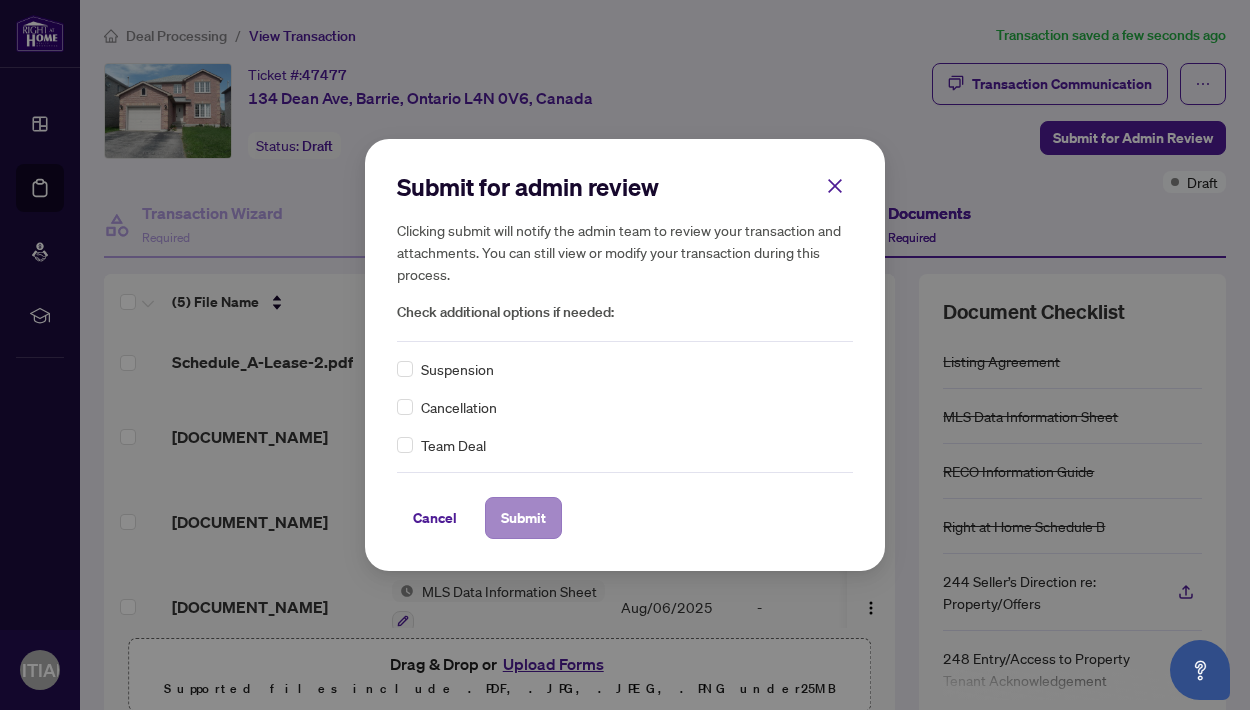 click on "Submit" at bounding box center (523, 518) 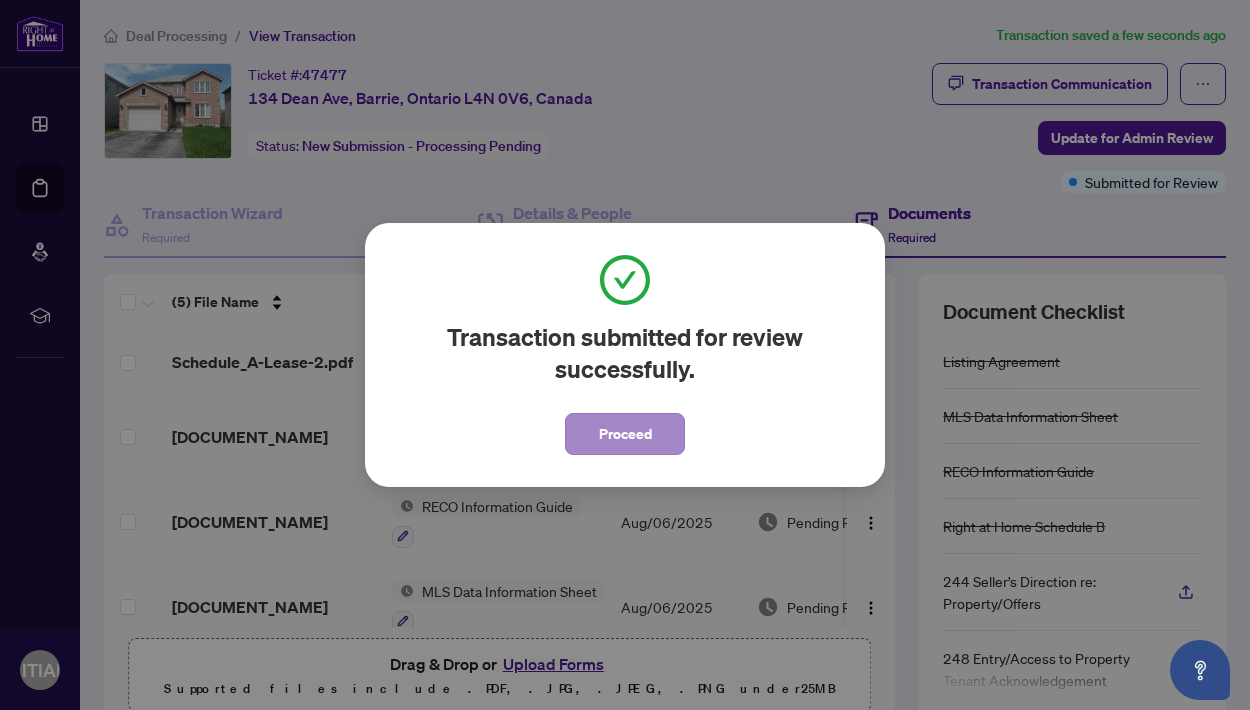 click on "Proceed" at bounding box center (625, 434) 